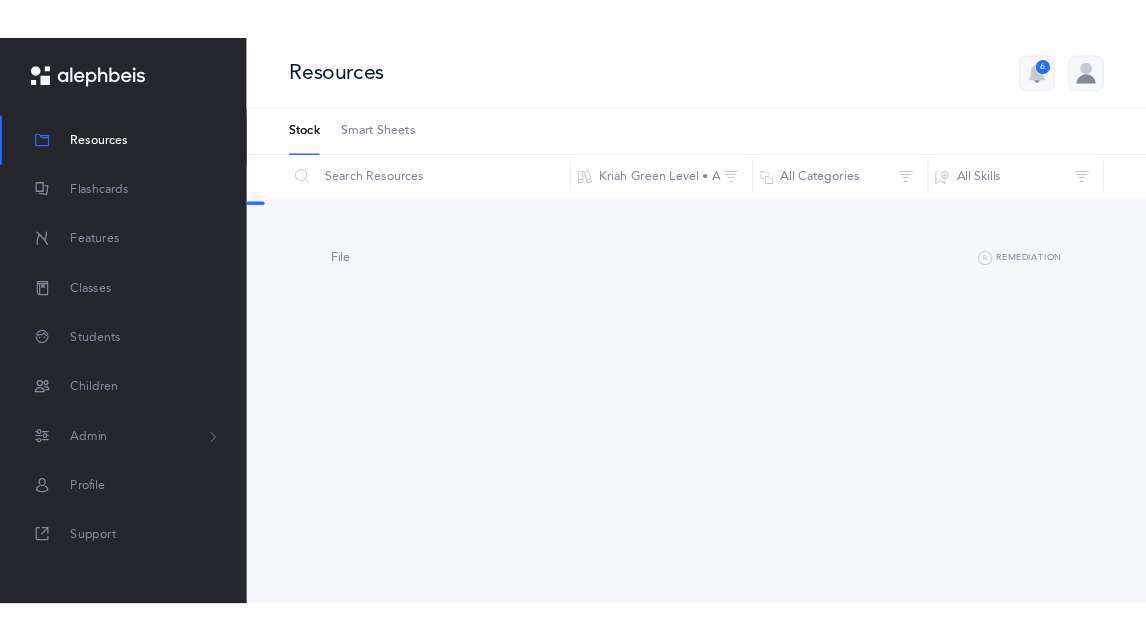 scroll, scrollTop: 0, scrollLeft: 0, axis: both 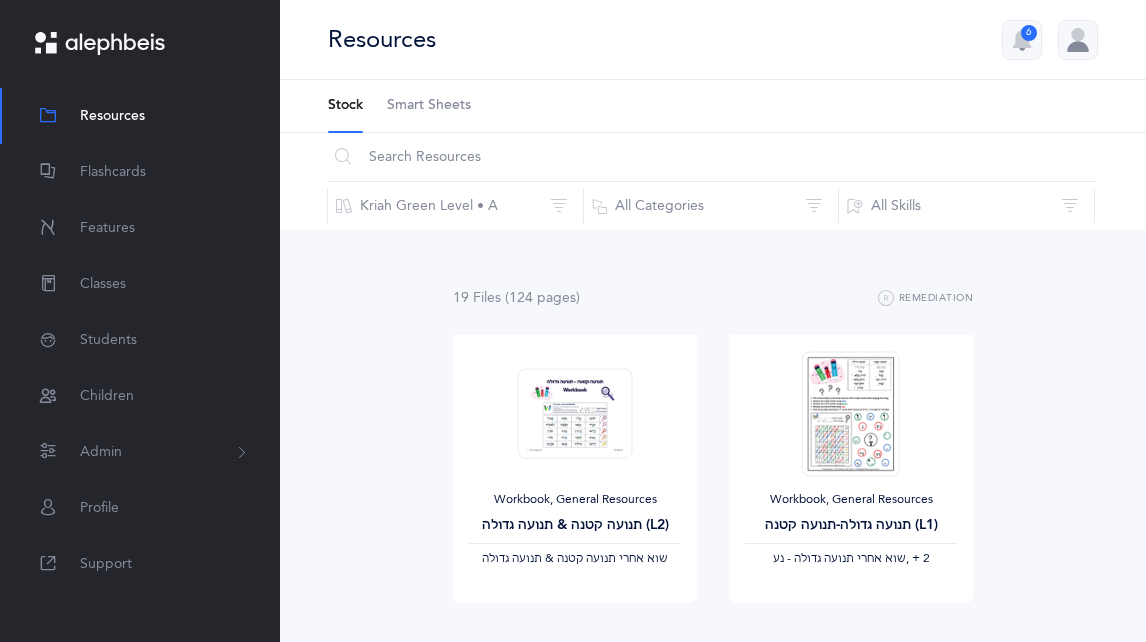 click on "Resources
6" at bounding box center [713, 40] 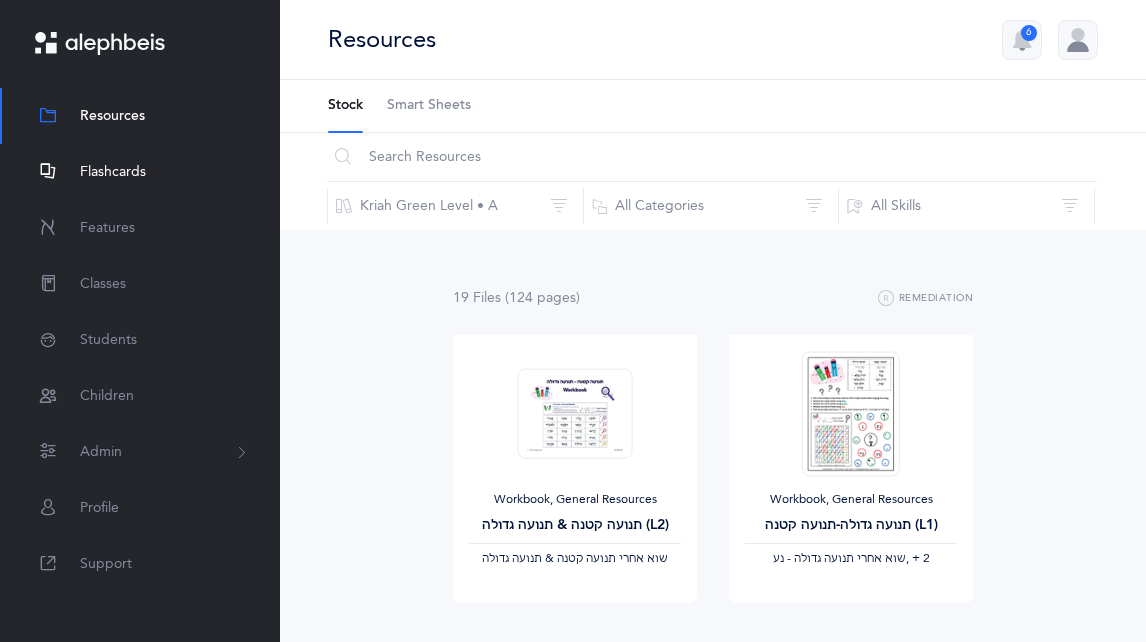 click on "Flashcards" at bounding box center (113, 172) 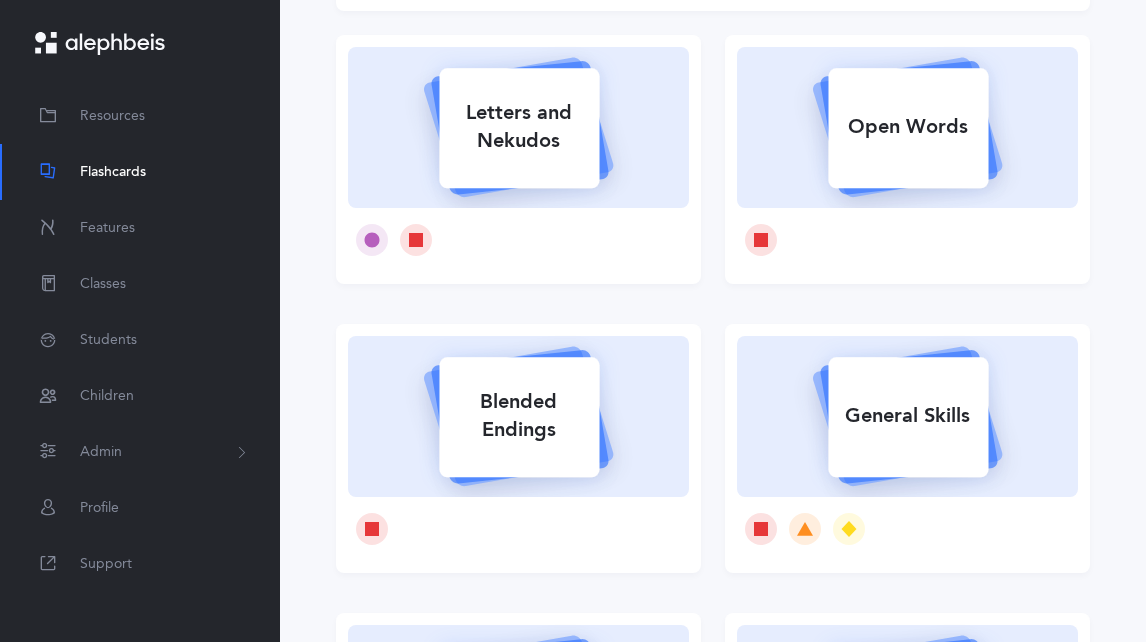 scroll, scrollTop: 200, scrollLeft: 0, axis: vertical 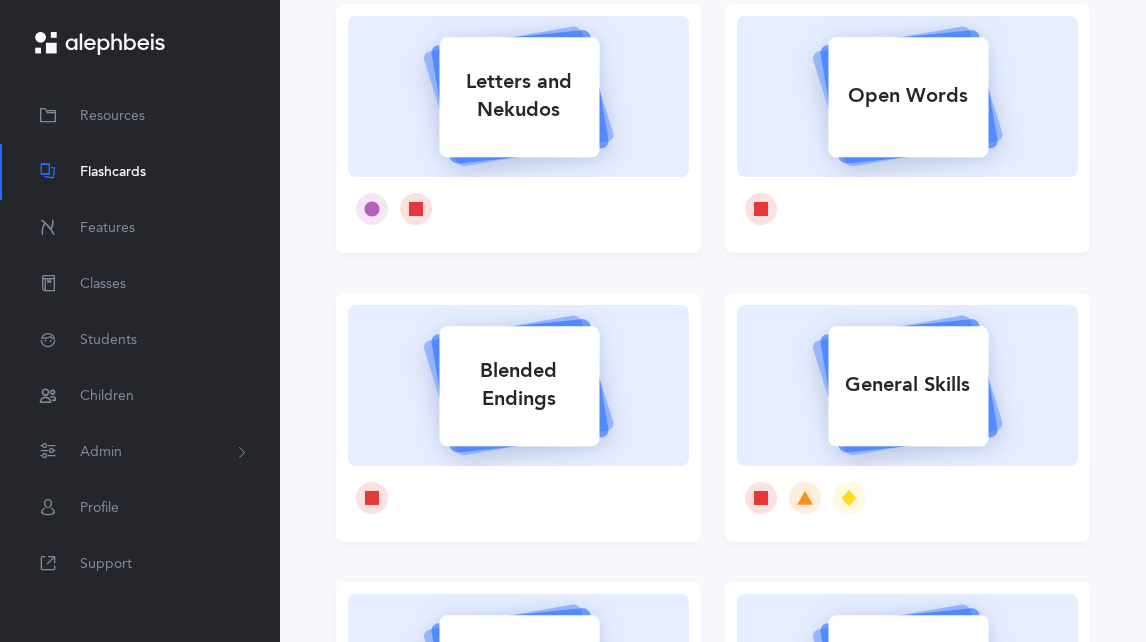 click on "Open Words" at bounding box center (908, 96) 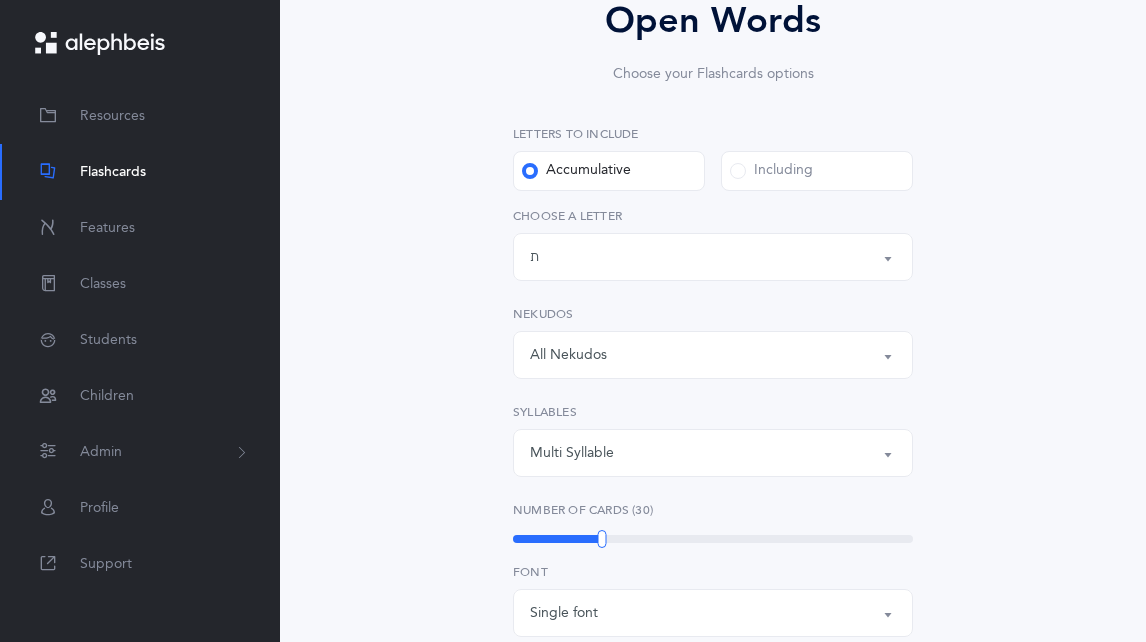 scroll, scrollTop: 200, scrollLeft: 0, axis: vertical 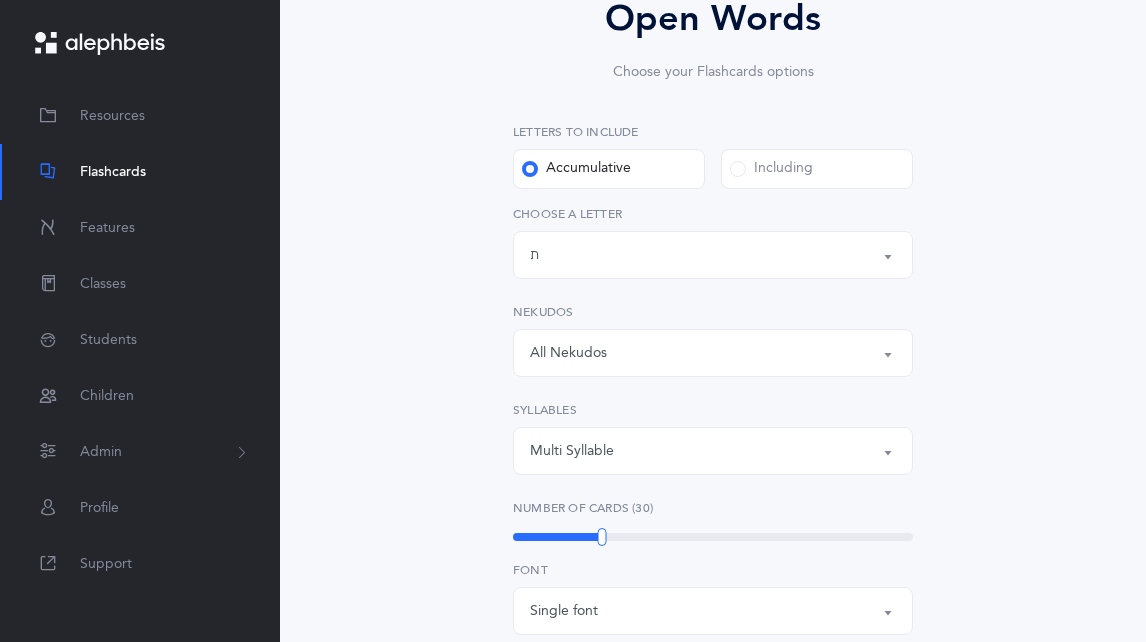 click on "Including" at bounding box center [771, 169] 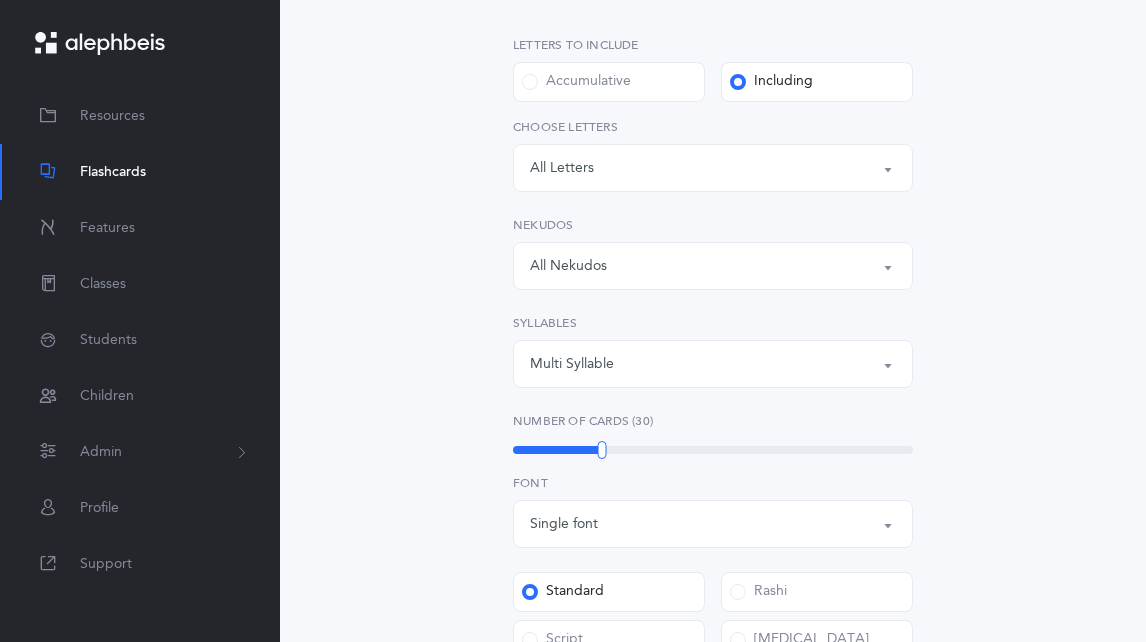 scroll, scrollTop: 400, scrollLeft: 0, axis: vertical 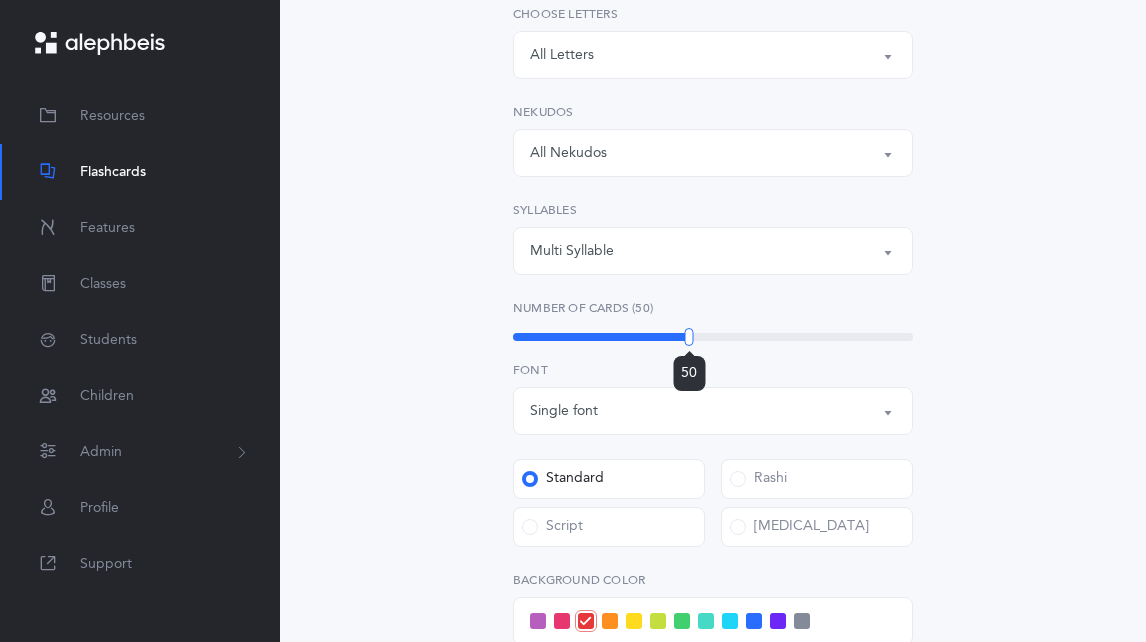 drag, startPoint x: 605, startPoint y: 337, endPoint x: 689, endPoint y: 338, distance: 84.00595 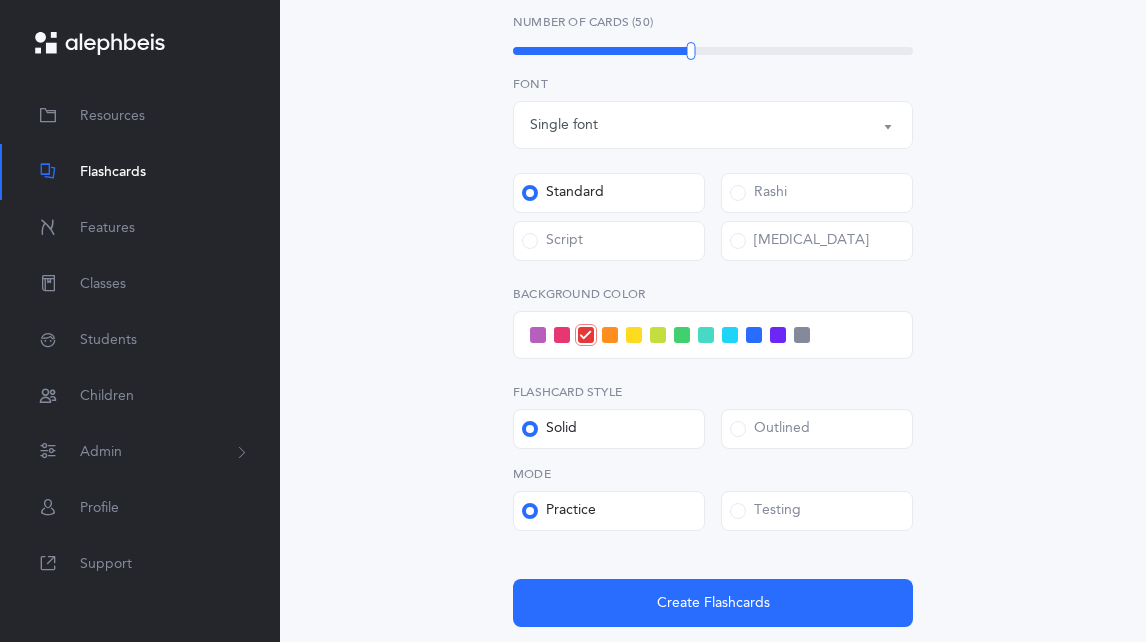 scroll, scrollTop: 800, scrollLeft: 0, axis: vertical 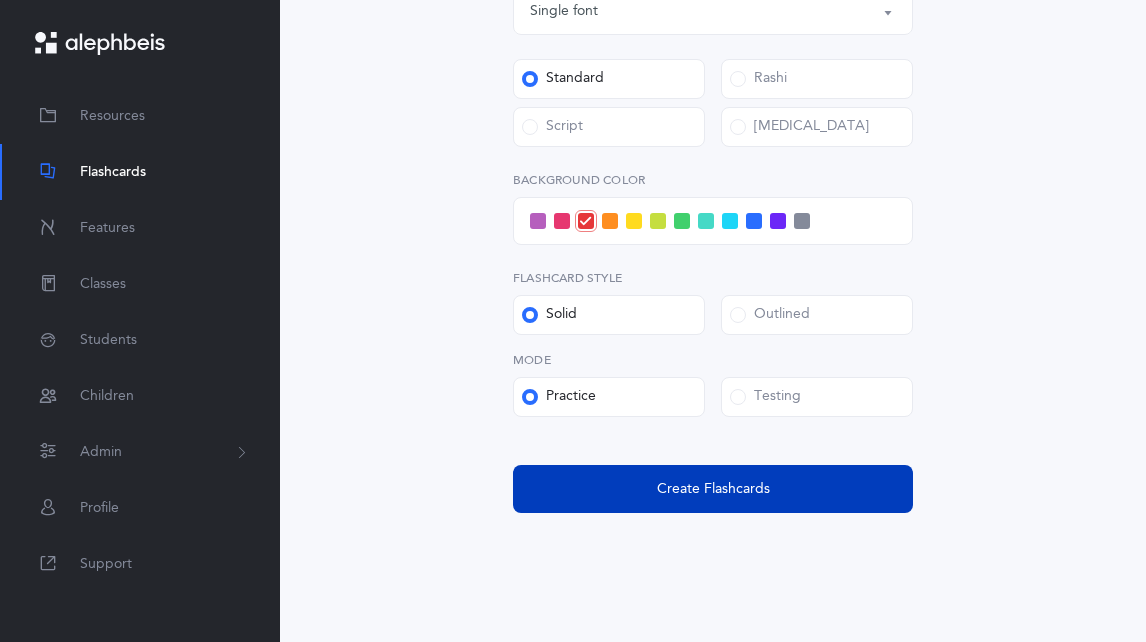 click on "Create Flashcards" at bounding box center [713, 489] 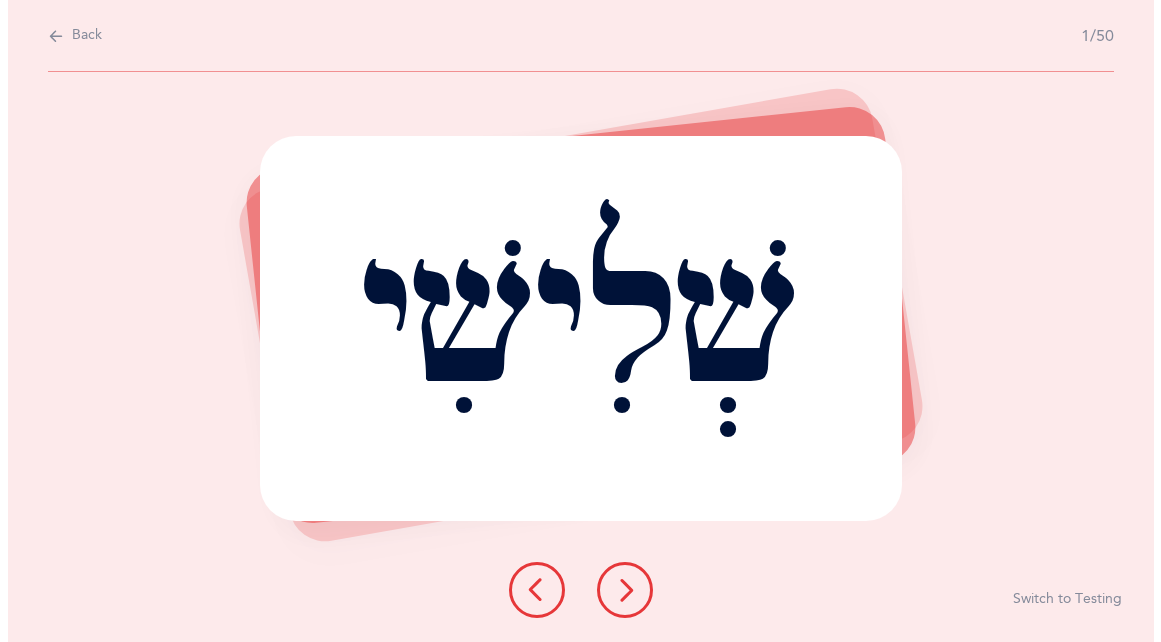 scroll, scrollTop: 0, scrollLeft: 0, axis: both 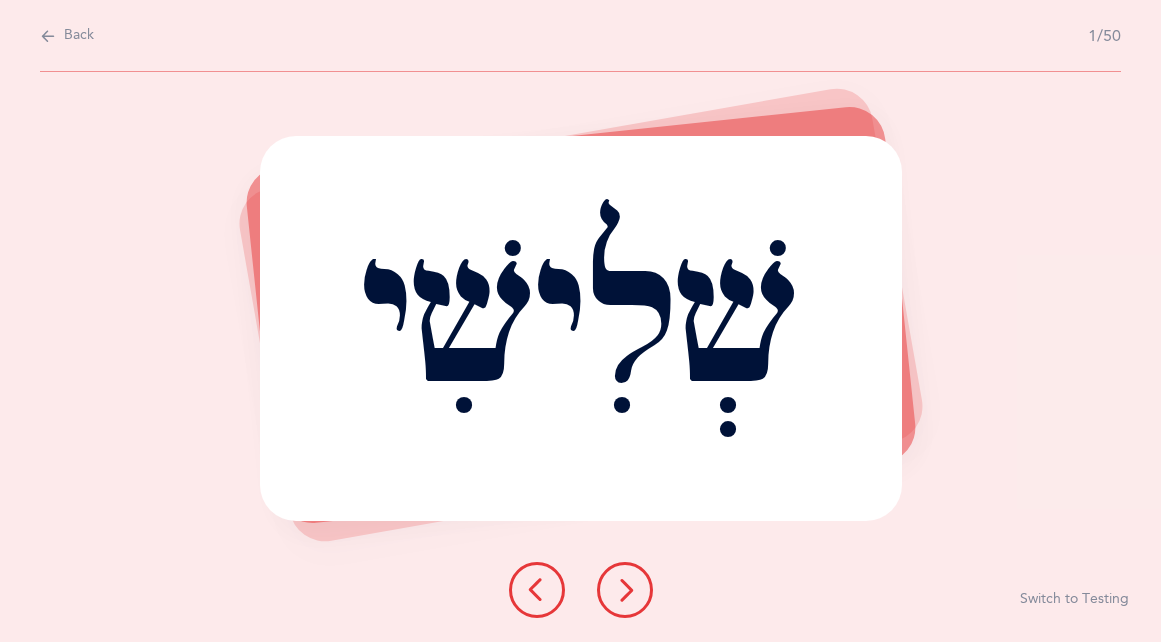 click on "שְׁלִישִׁי
Report incorrect word
Switch to Testing" at bounding box center (580, 357) 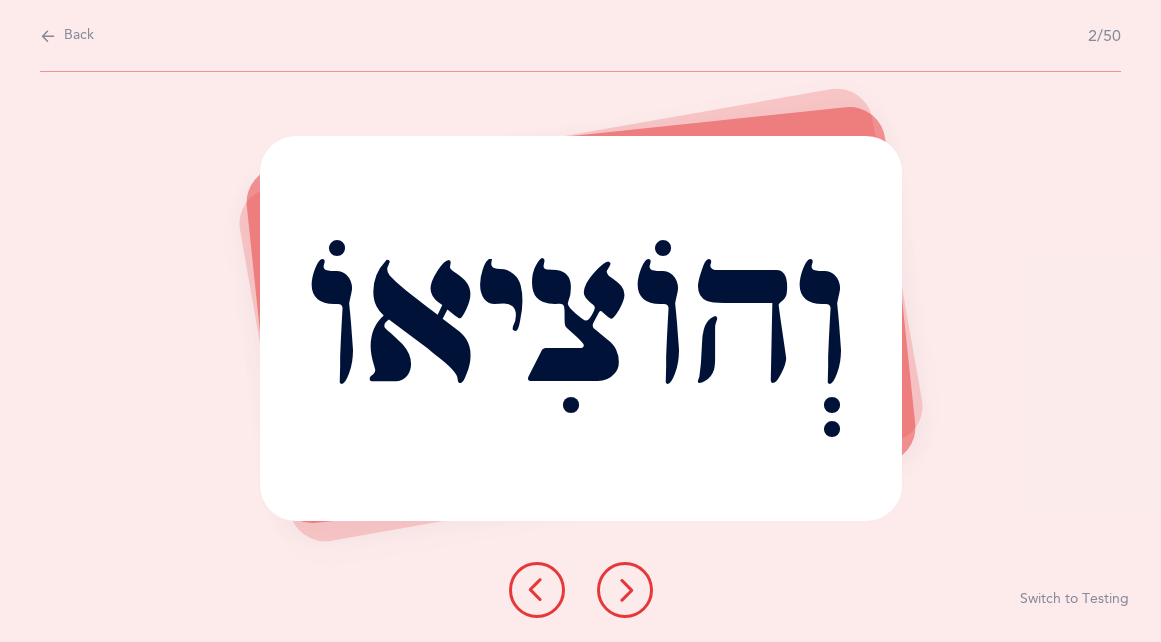 click at bounding box center (625, 590) 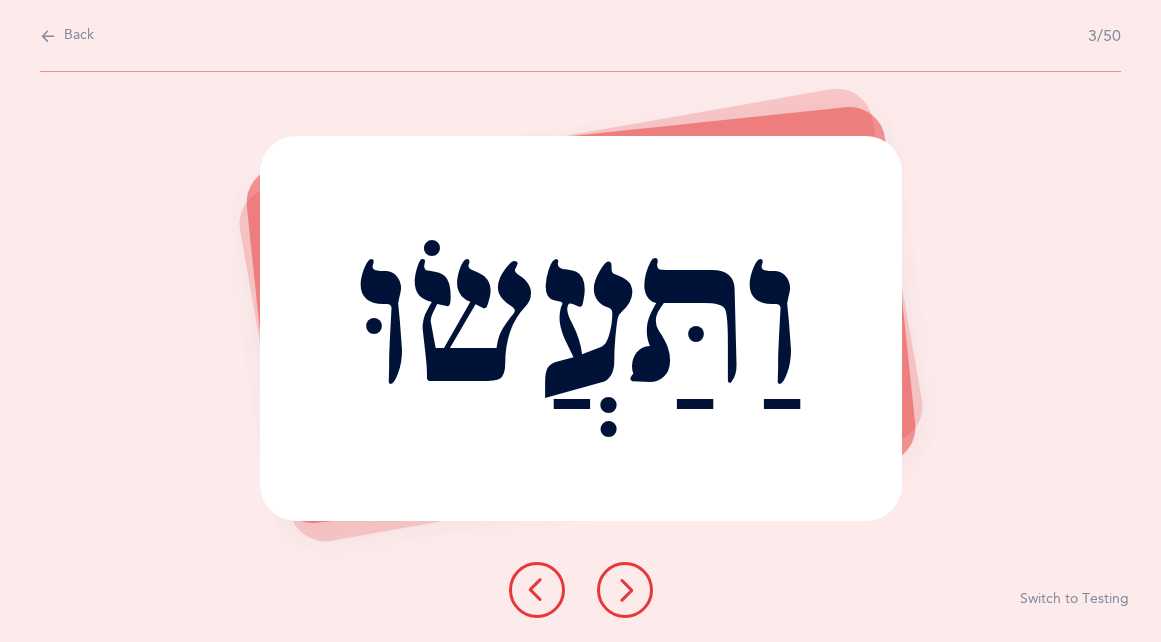 click at bounding box center (625, 590) 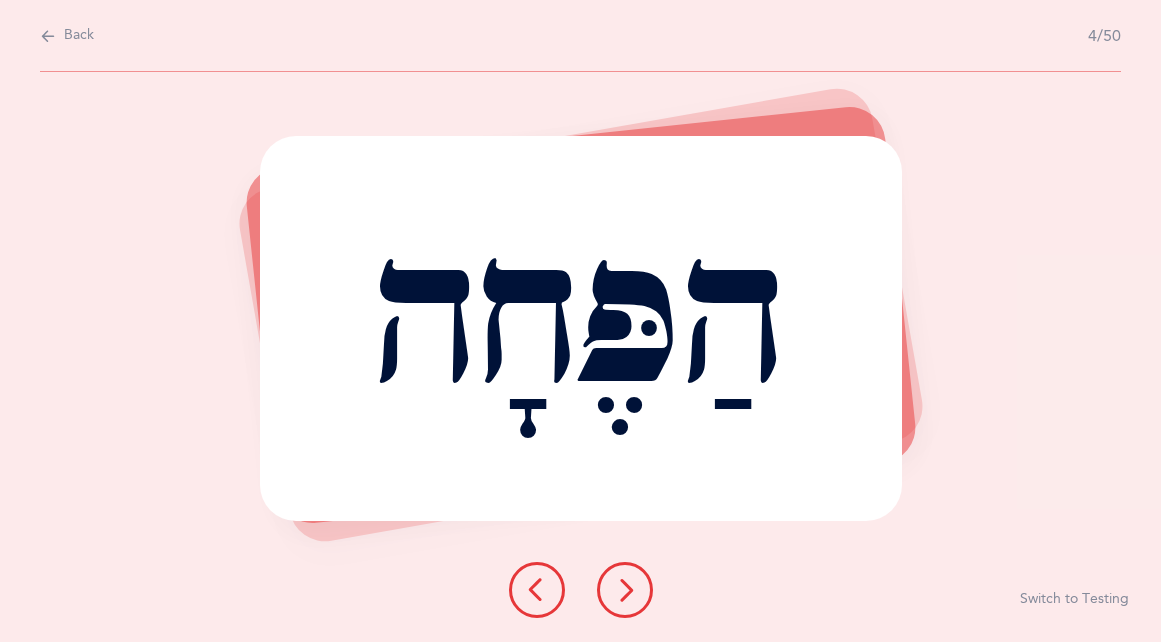 click at bounding box center [625, 590] 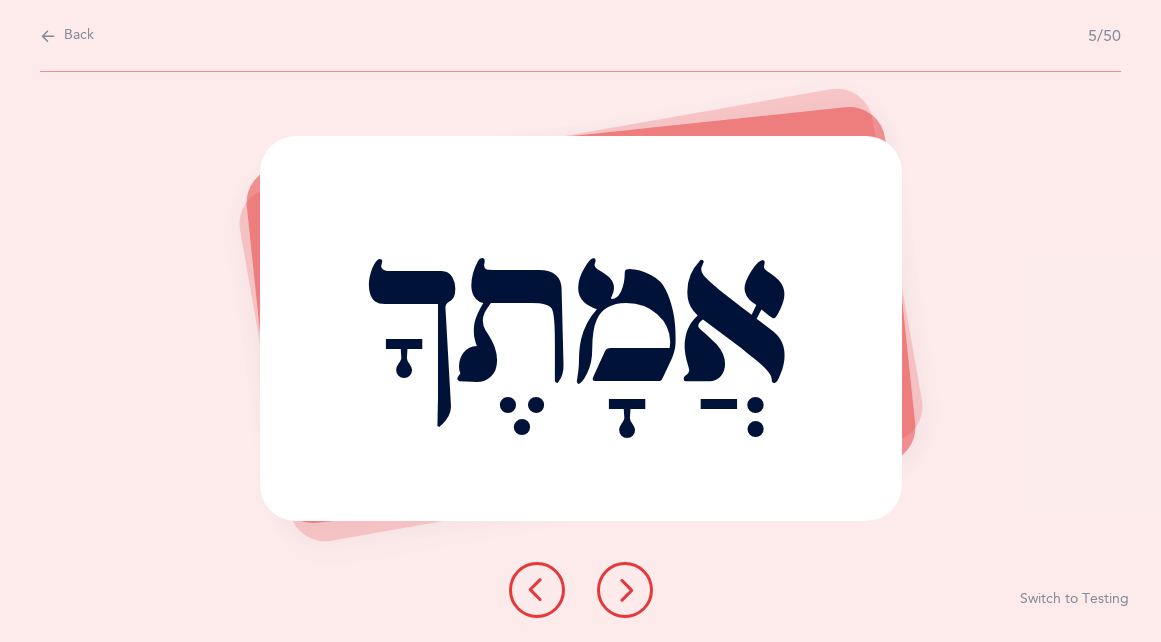 click at bounding box center [625, 590] 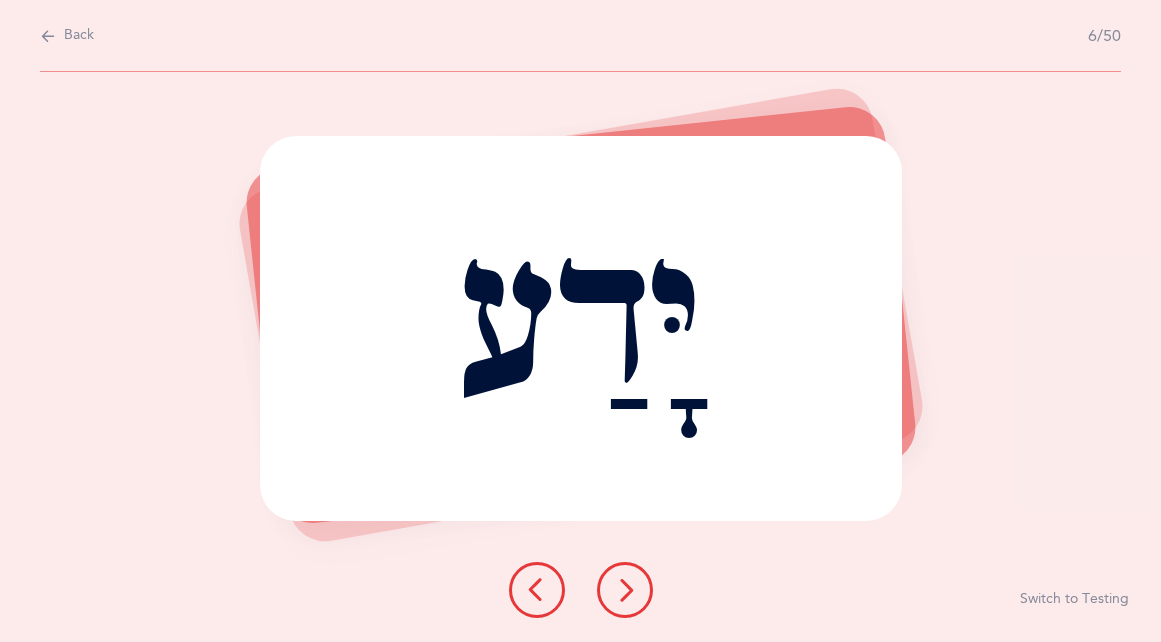 click at bounding box center [625, 590] 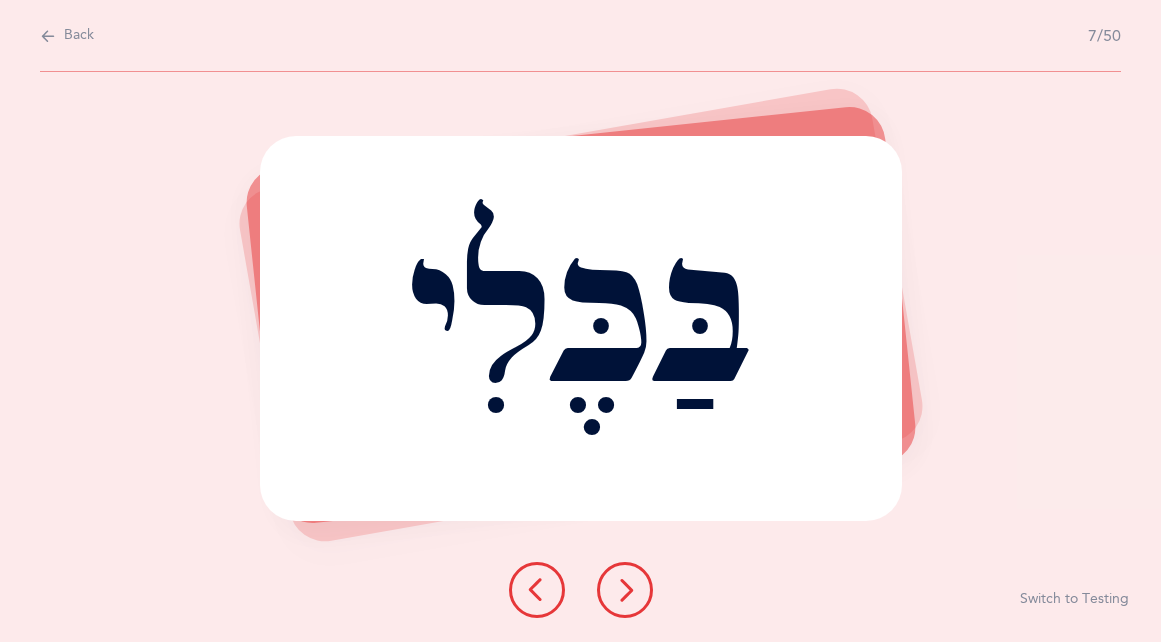 click at bounding box center [625, 590] 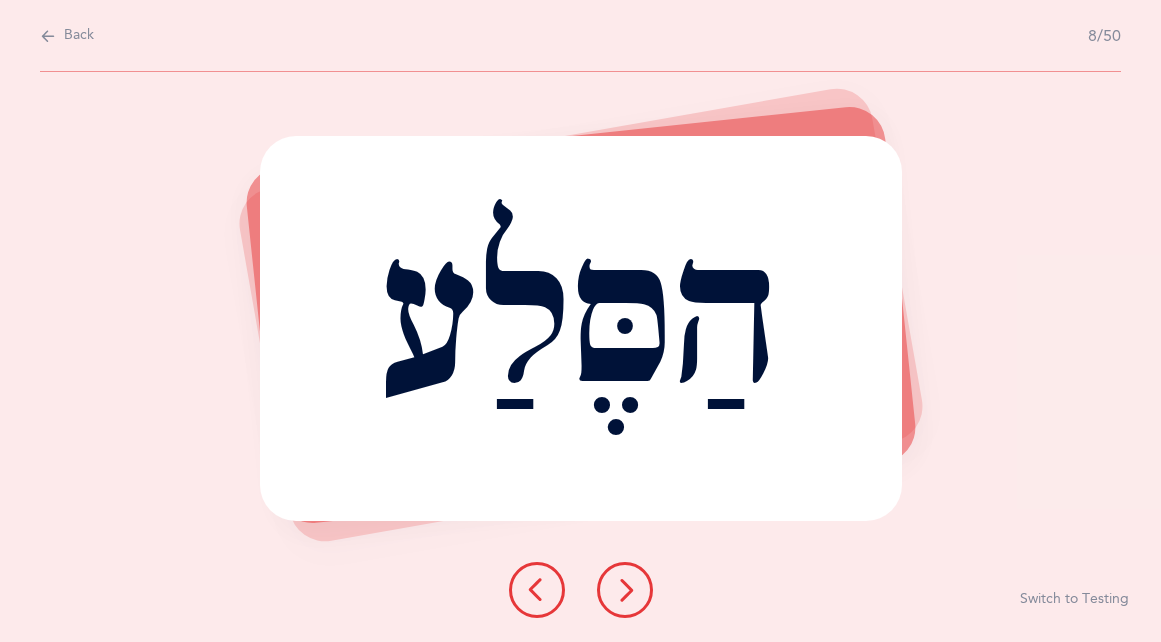 click at bounding box center (625, 590) 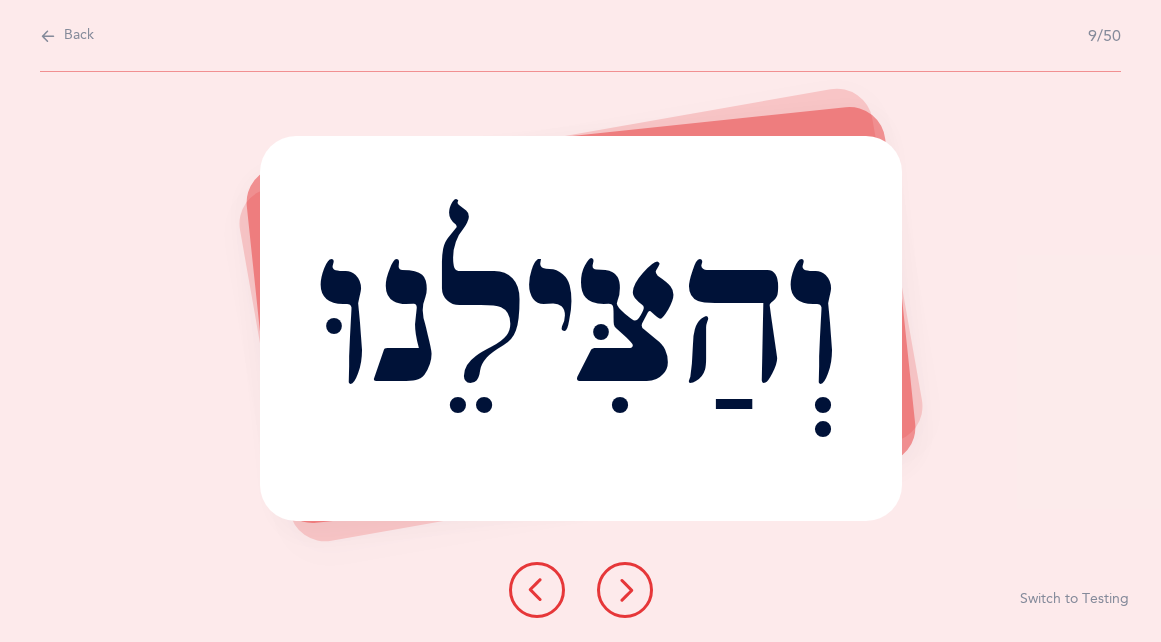 click at bounding box center (625, 590) 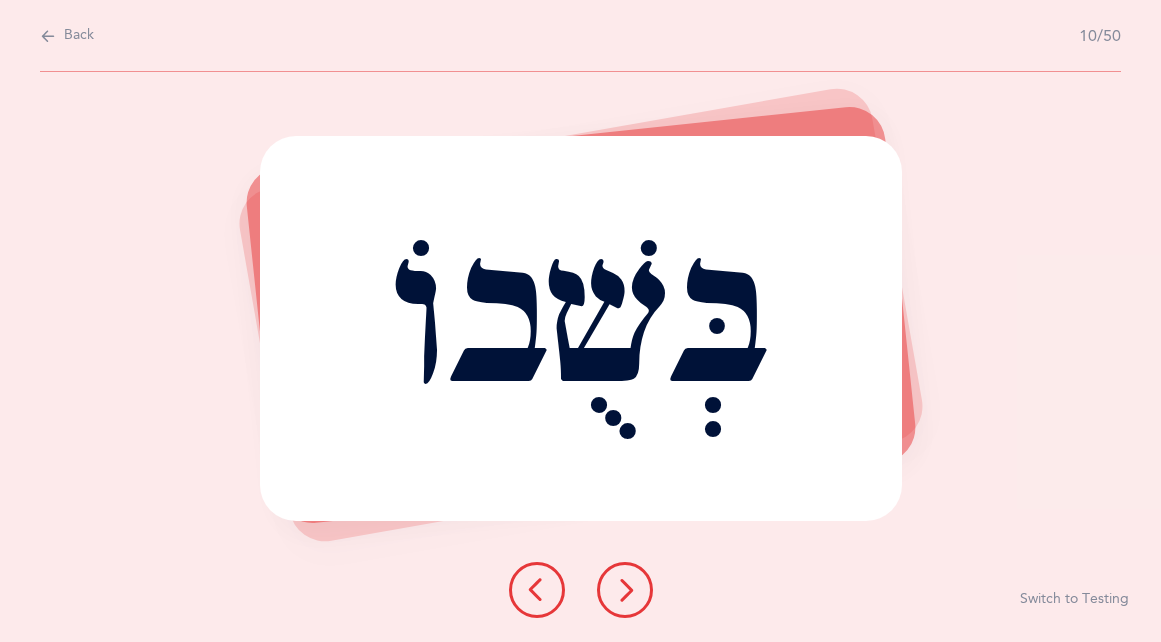 click at bounding box center (625, 590) 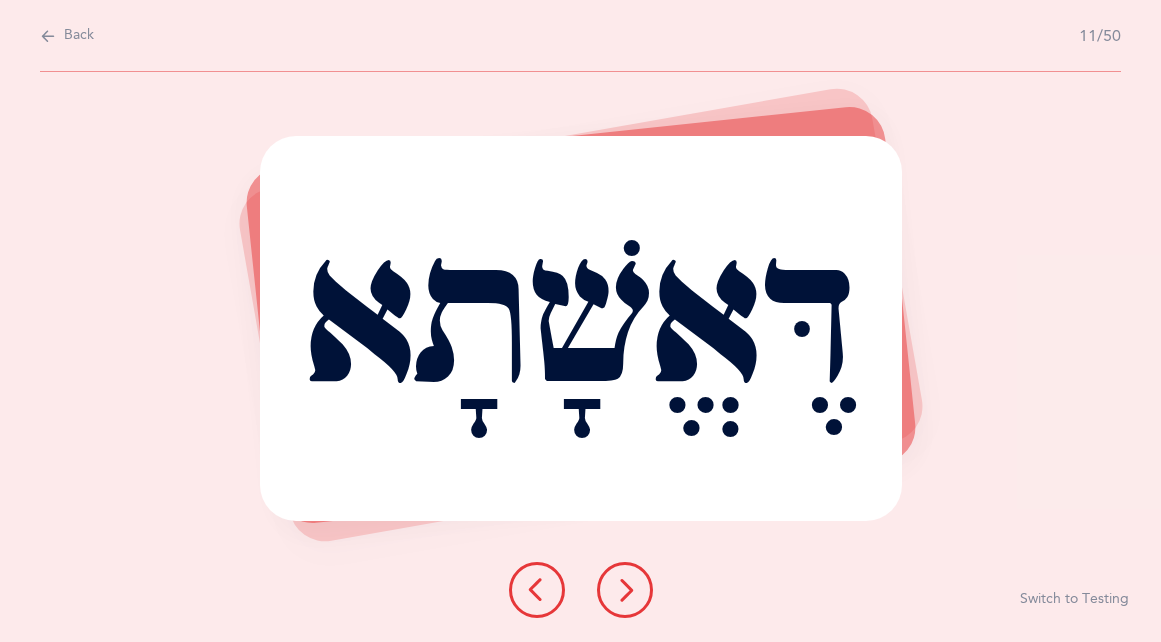 click at bounding box center [625, 590] 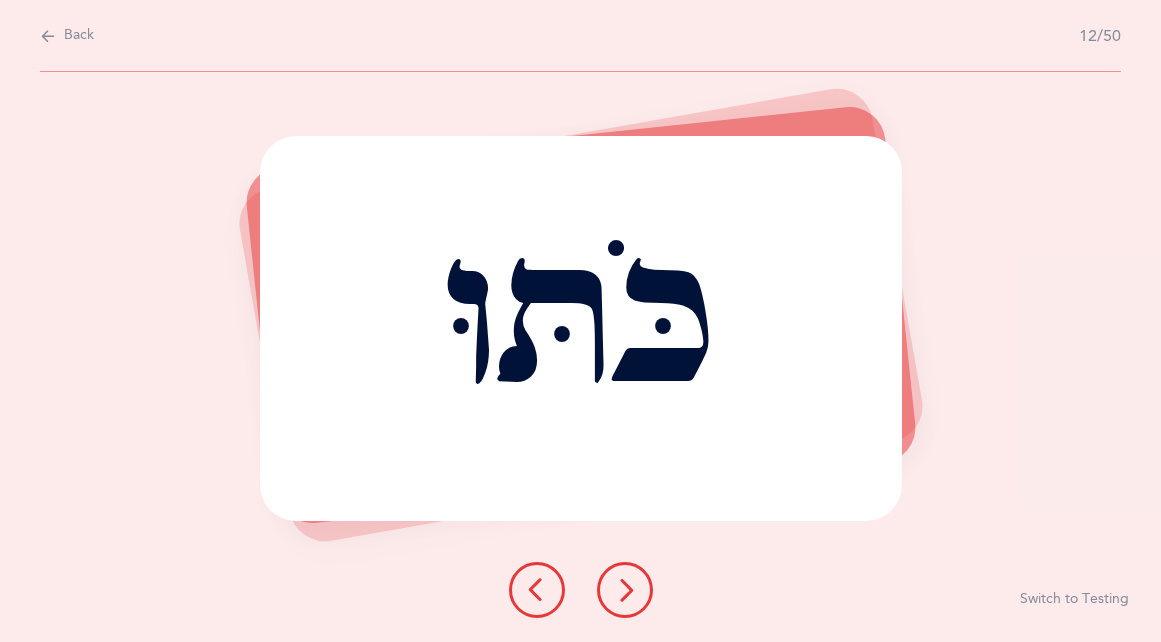 click at bounding box center (625, 590) 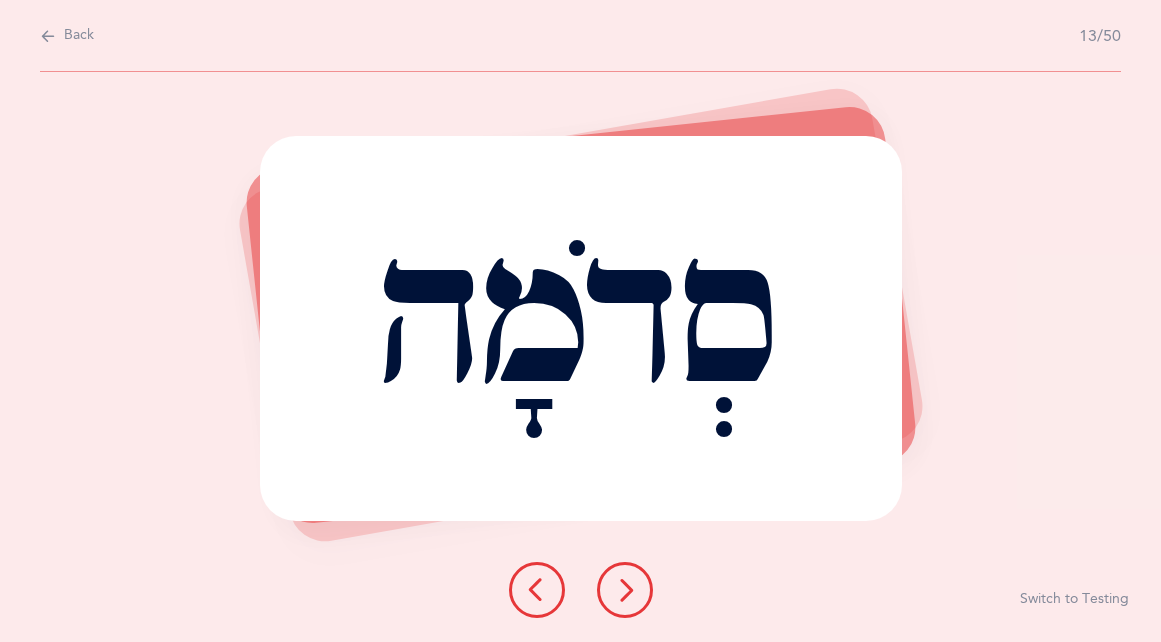 click at bounding box center [625, 590] 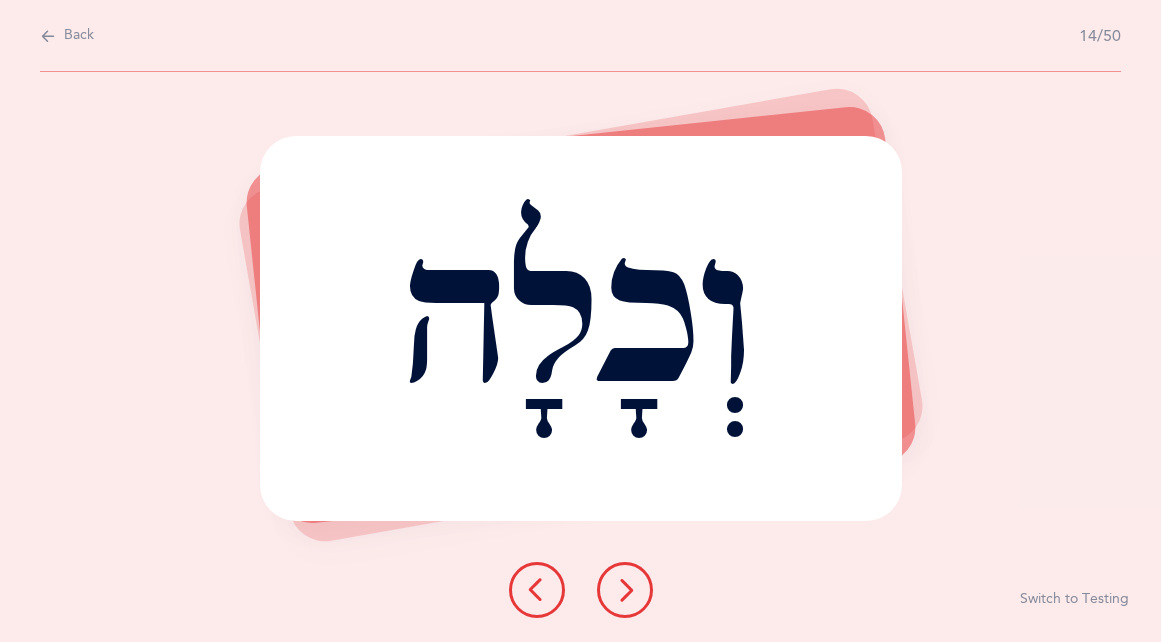 click at bounding box center [625, 590] 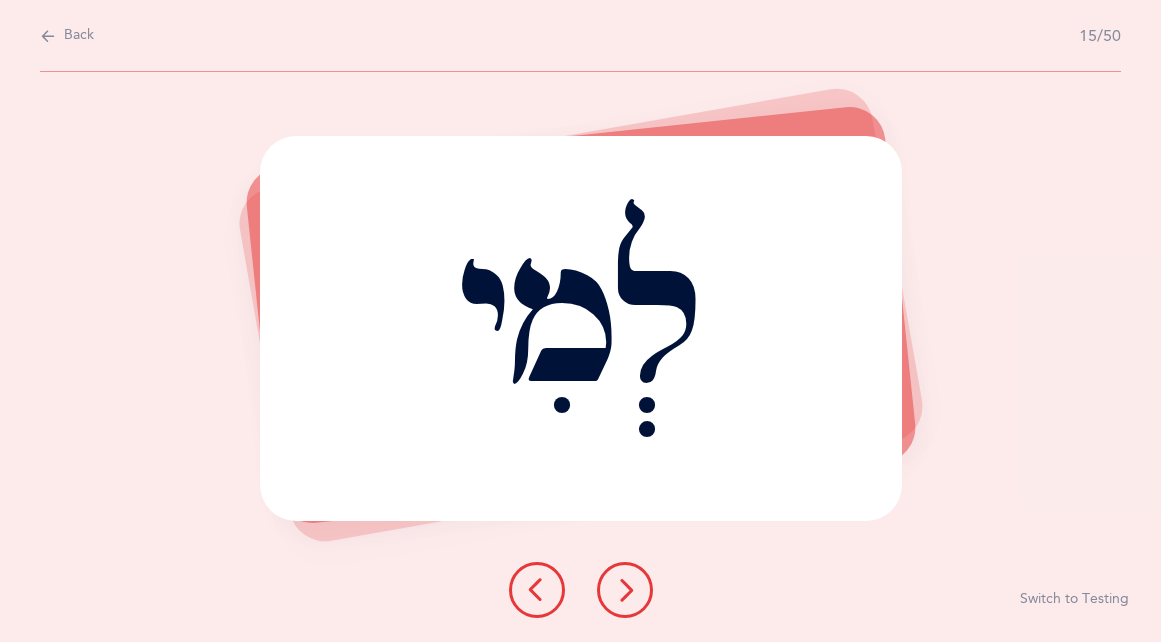 click at bounding box center [625, 590] 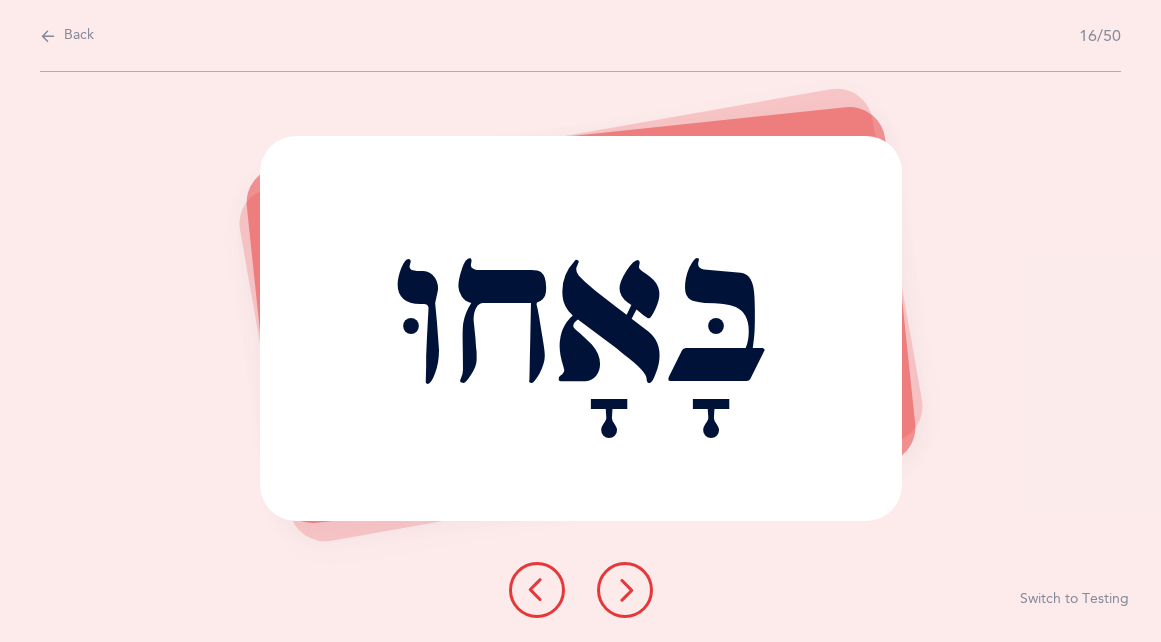 click at bounding box center [625, 590] 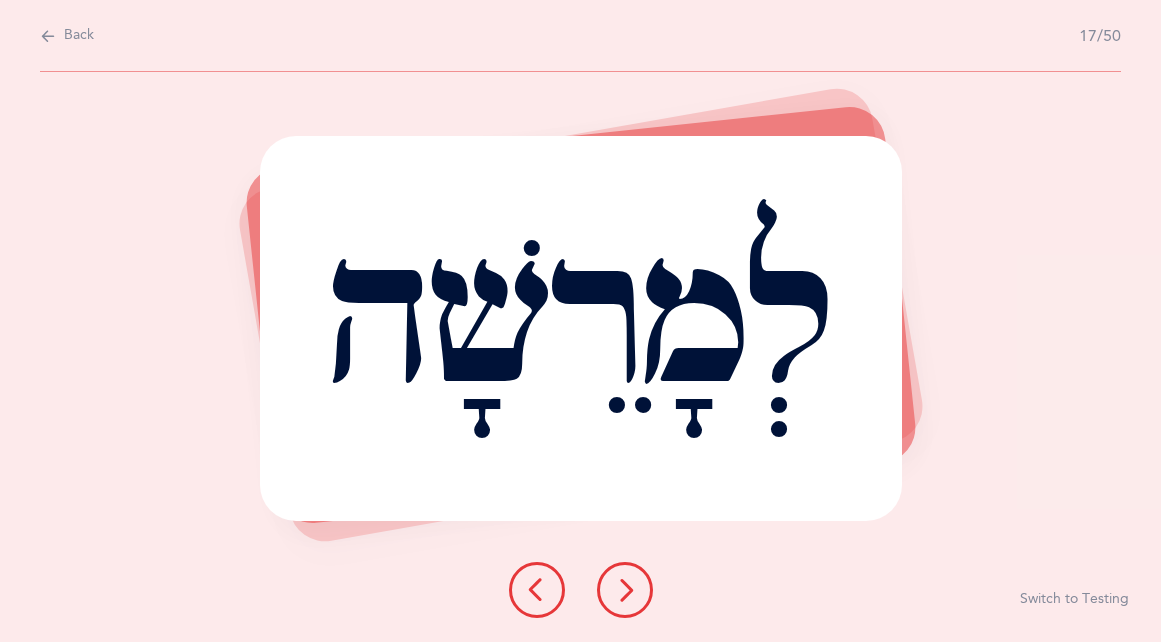 click at bounding box center [625, 590] 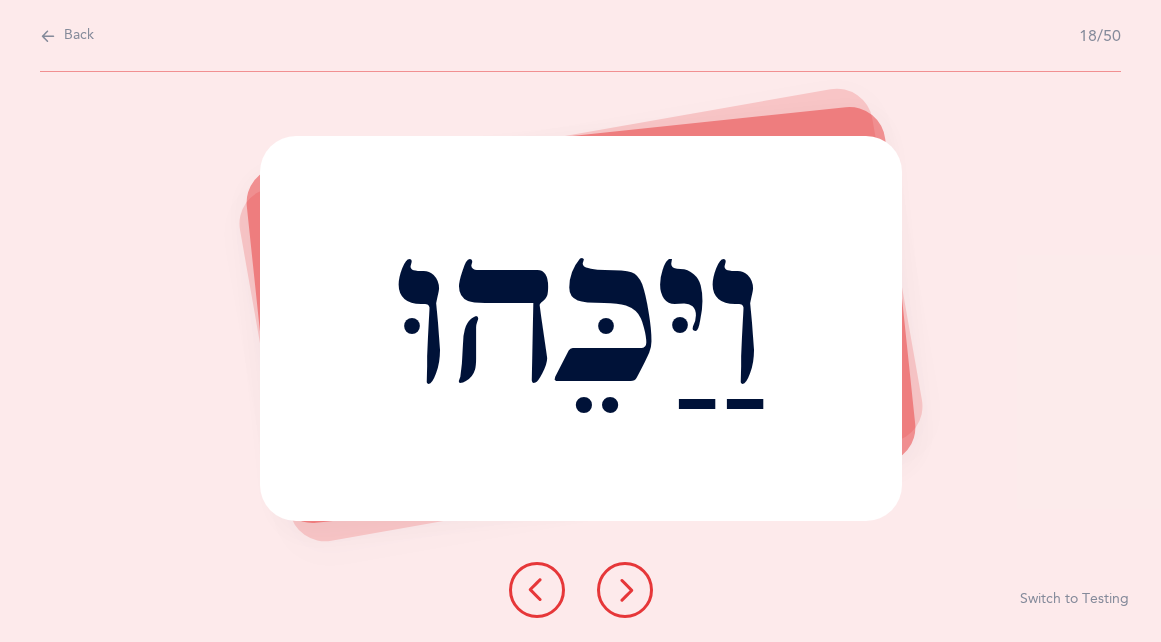 click at bounding box center [625, 590] 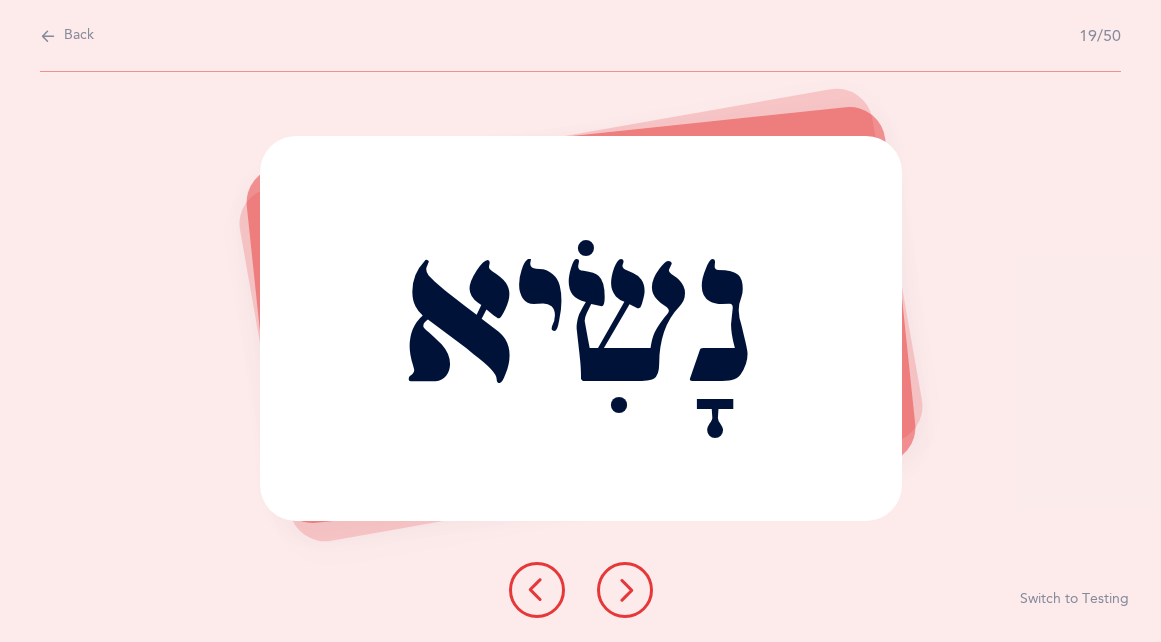 click at bounding box center [625, 590] 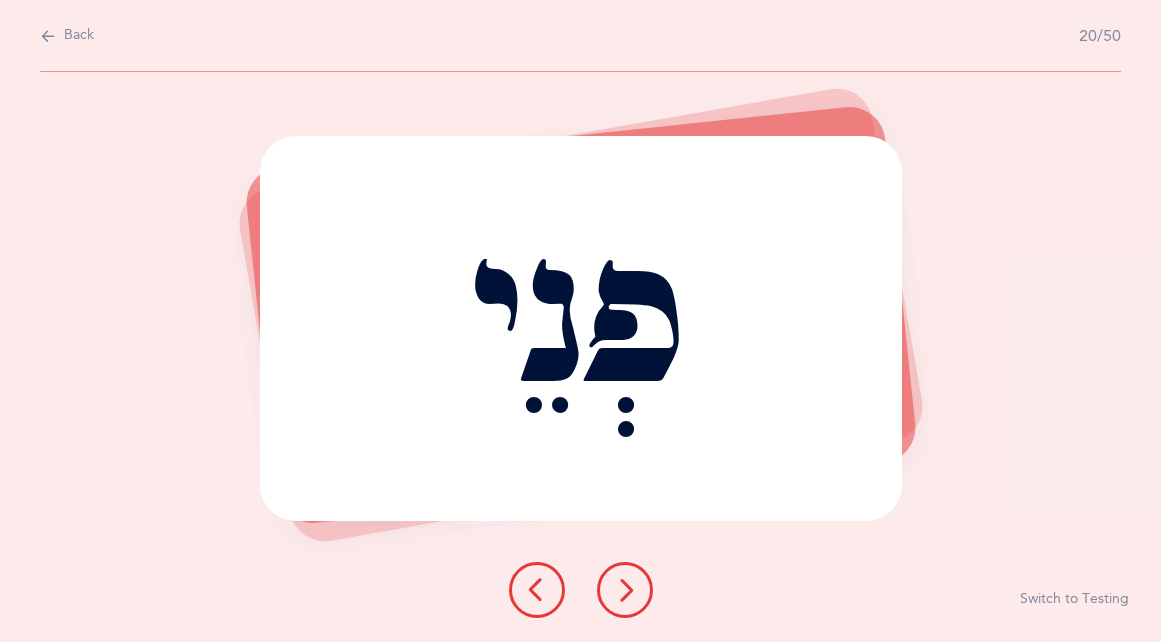 click at bounding box center (625, 590) 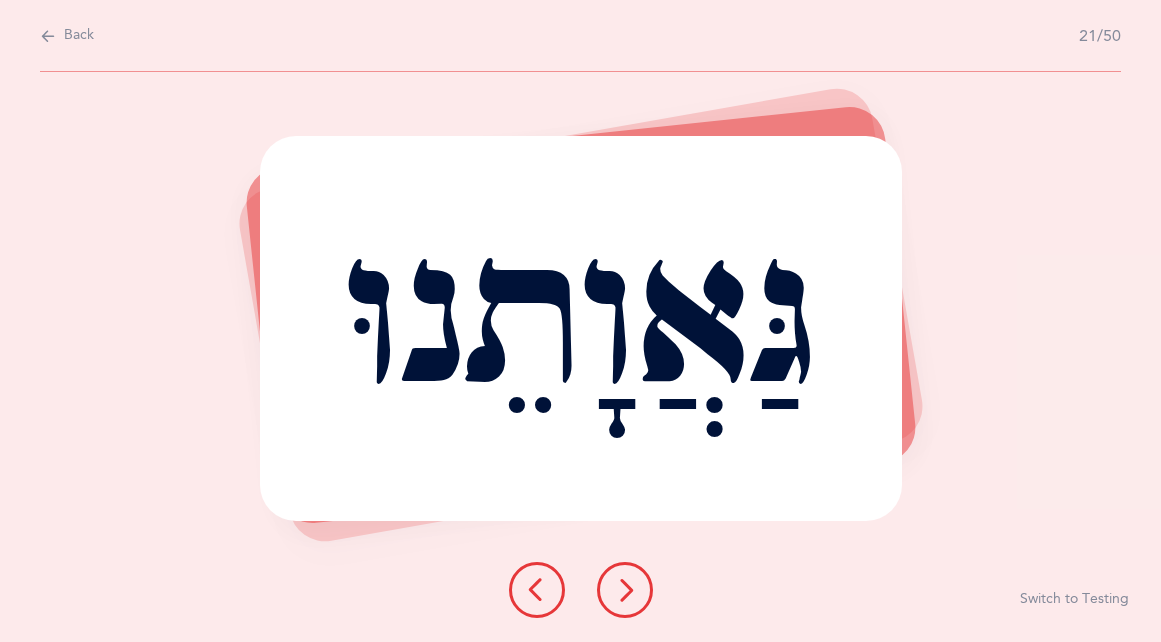 click at bounding box center [625, 590] 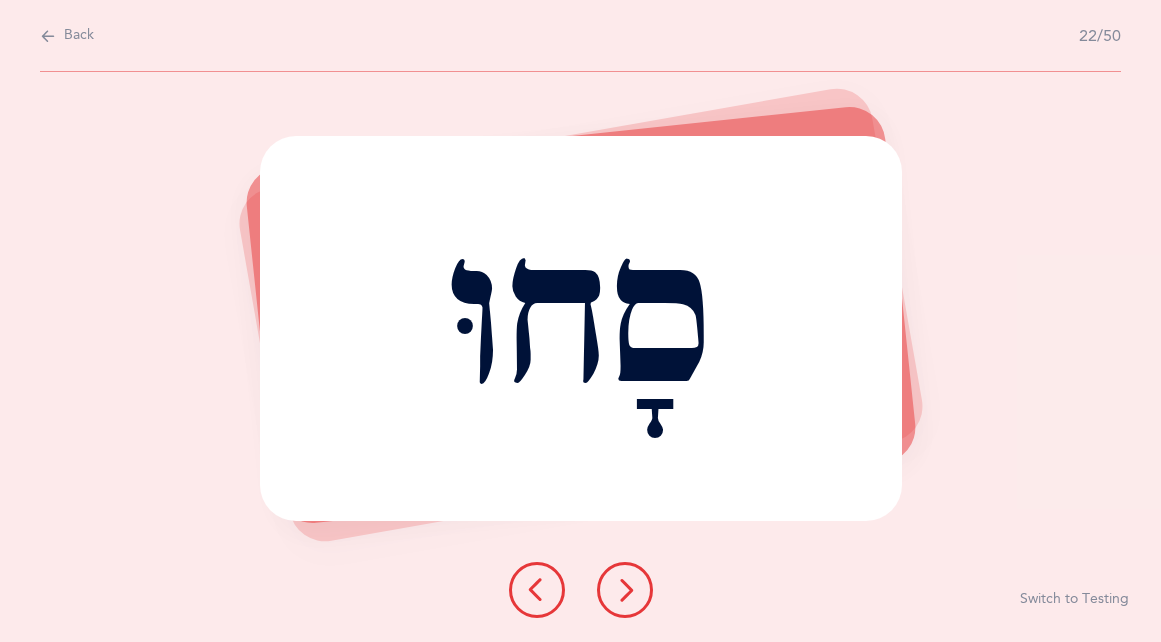 click at bounding box center (625, 590) 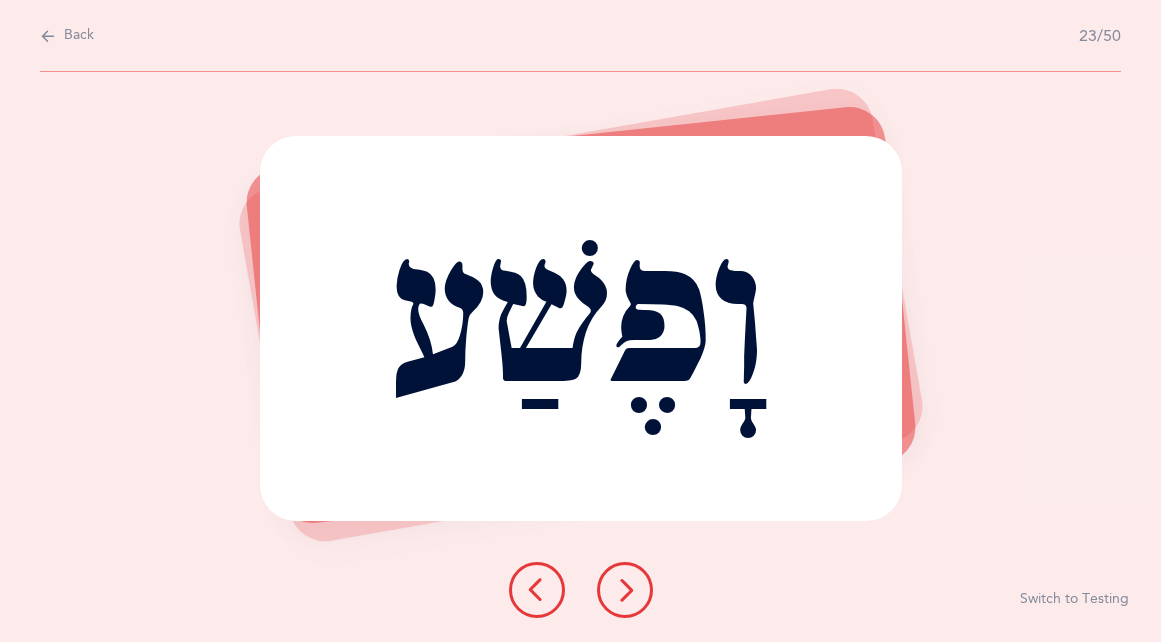 click at bounding box center (625, 590) 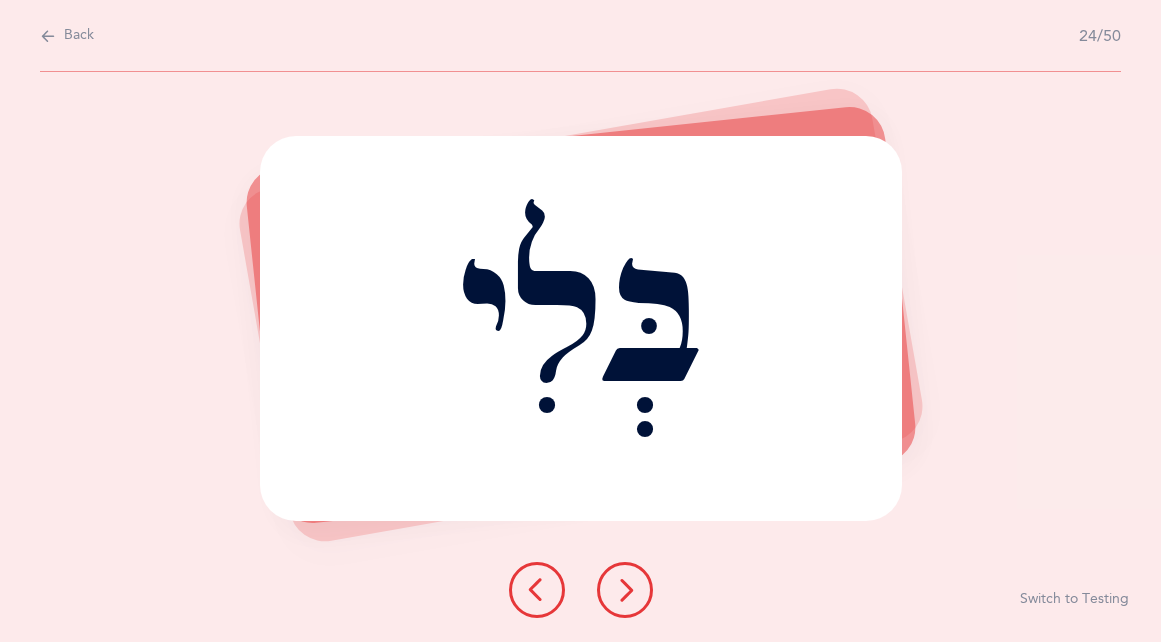 click at bounding box center (625, 590) 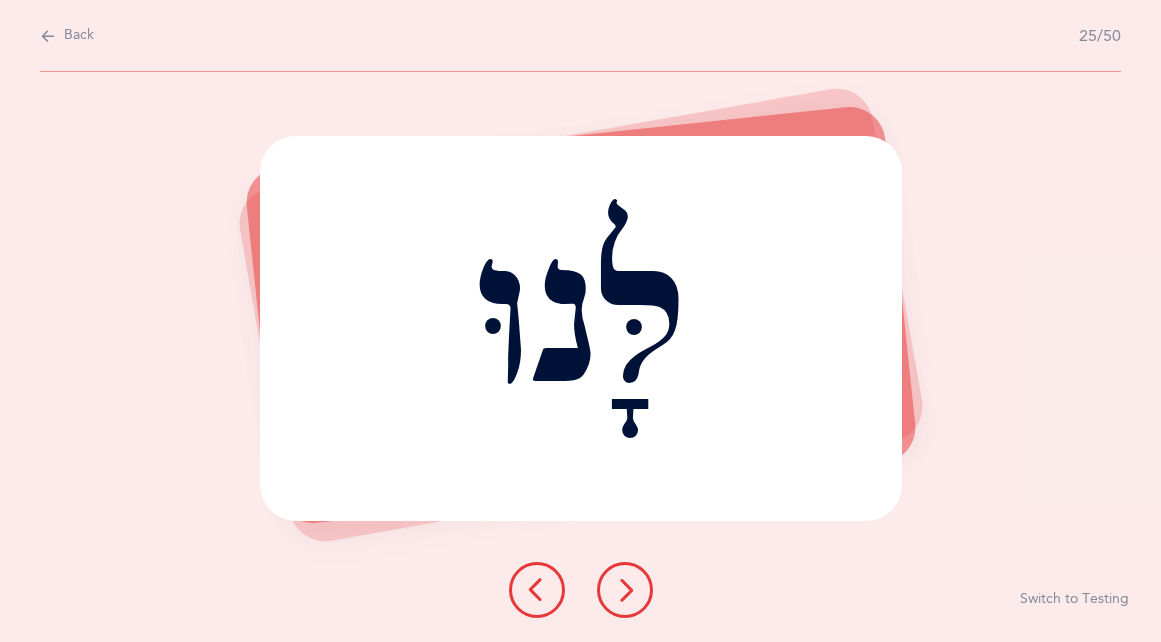 click at bounding box center [625, 590] 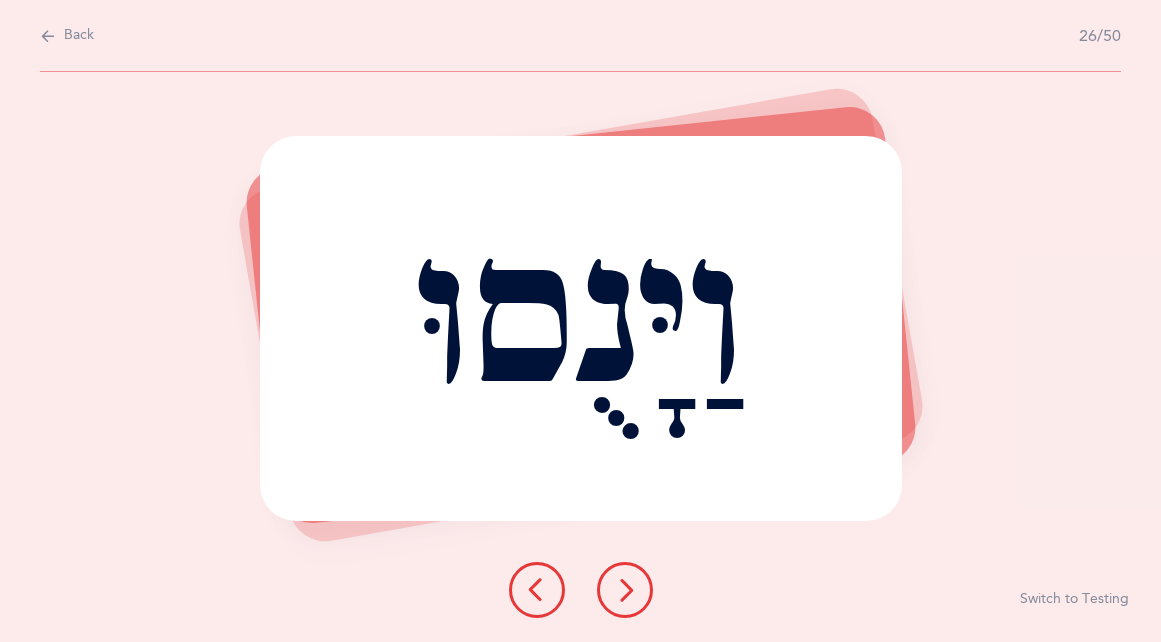 click at bounding box center (625, 590) 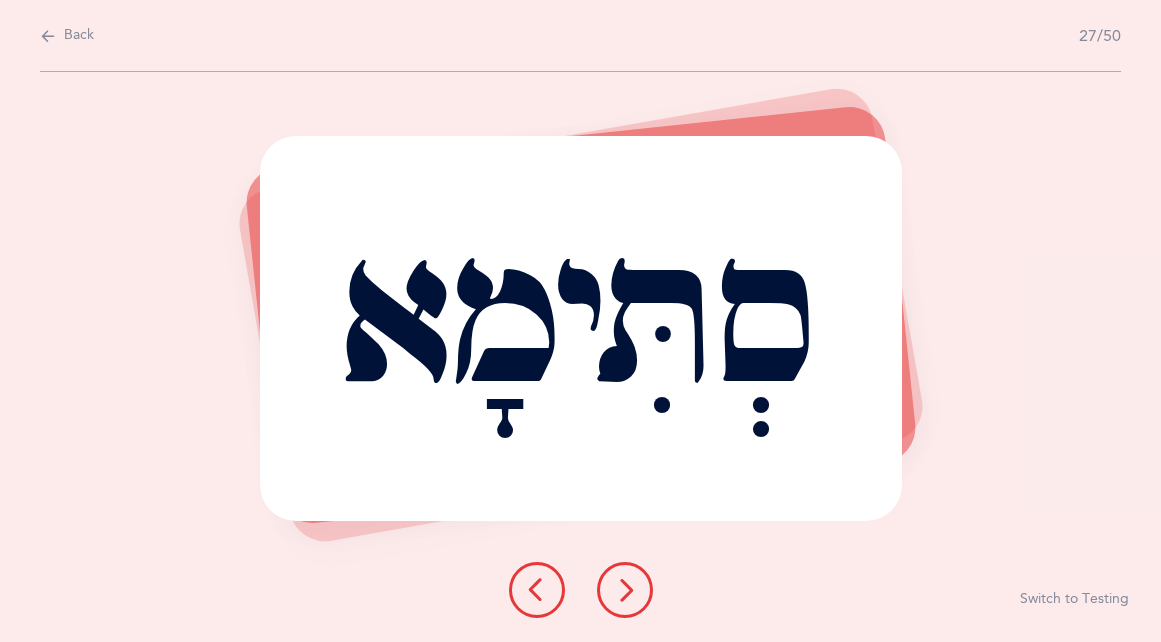 click at bounding box center (625, 590) 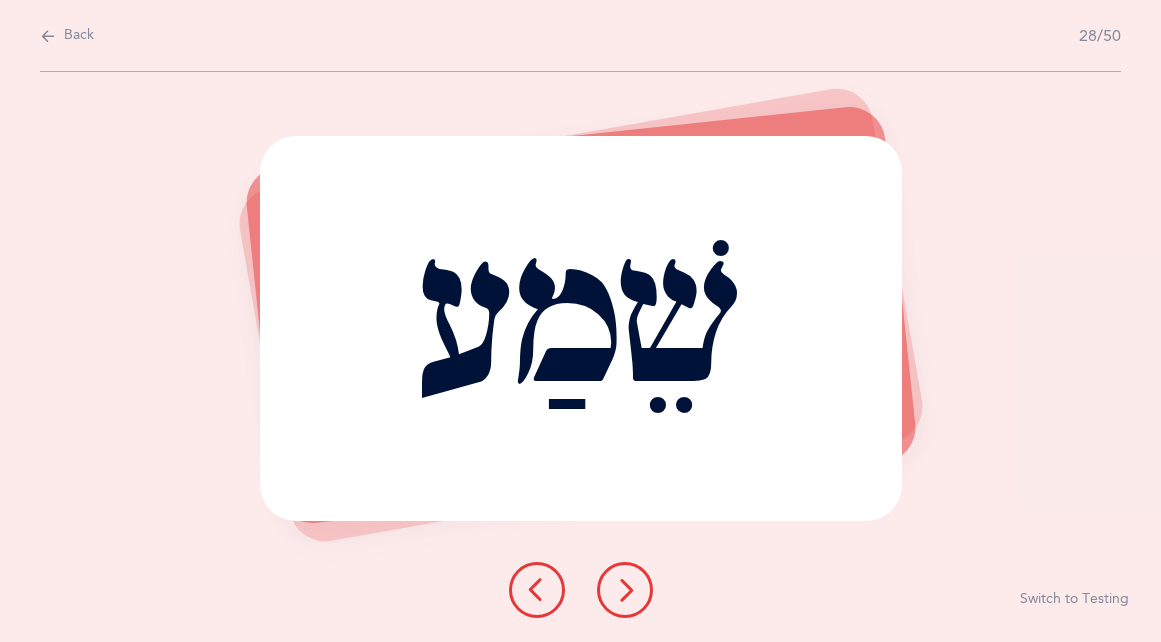click at bounding box center [625, 590] 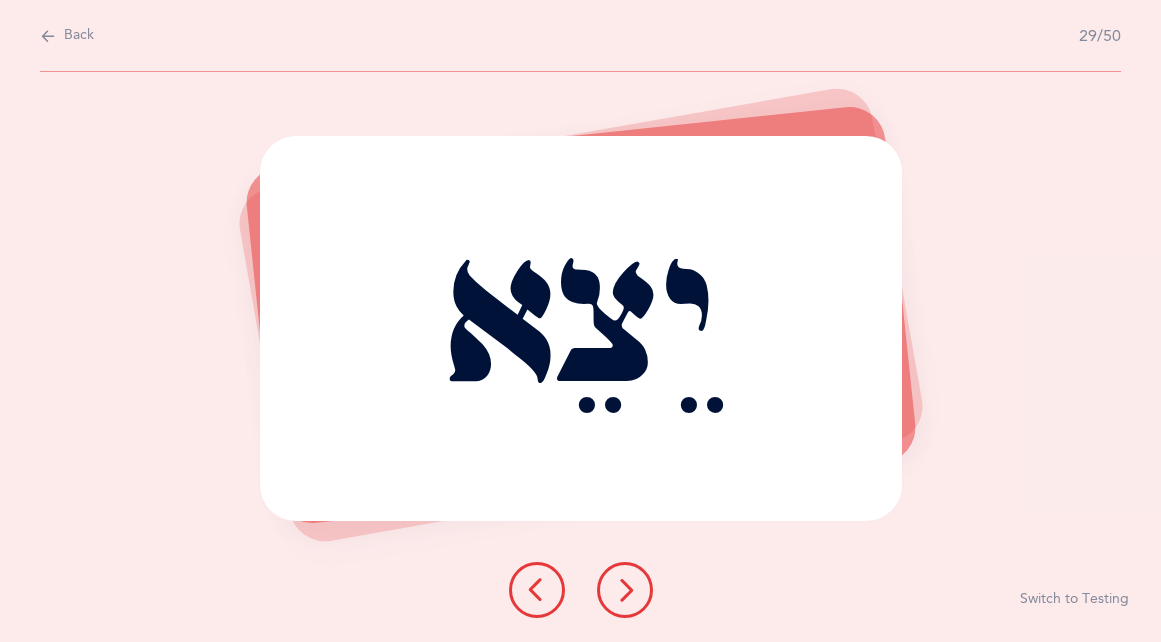 click at bounding box center (625, 590) 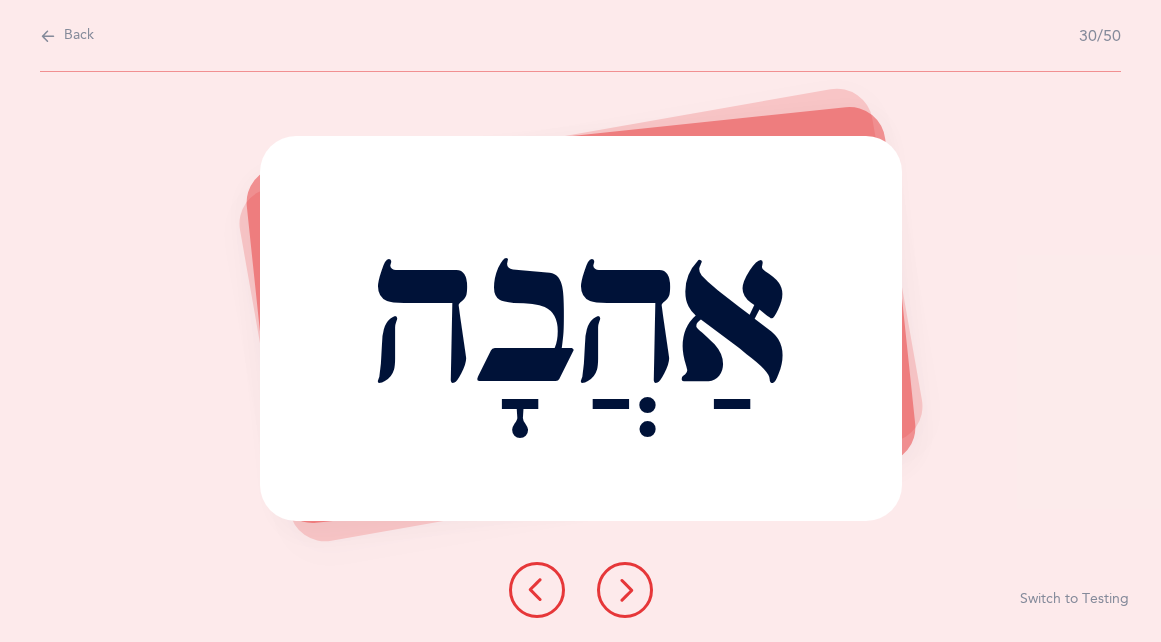 click at bounding box center (625, 590) 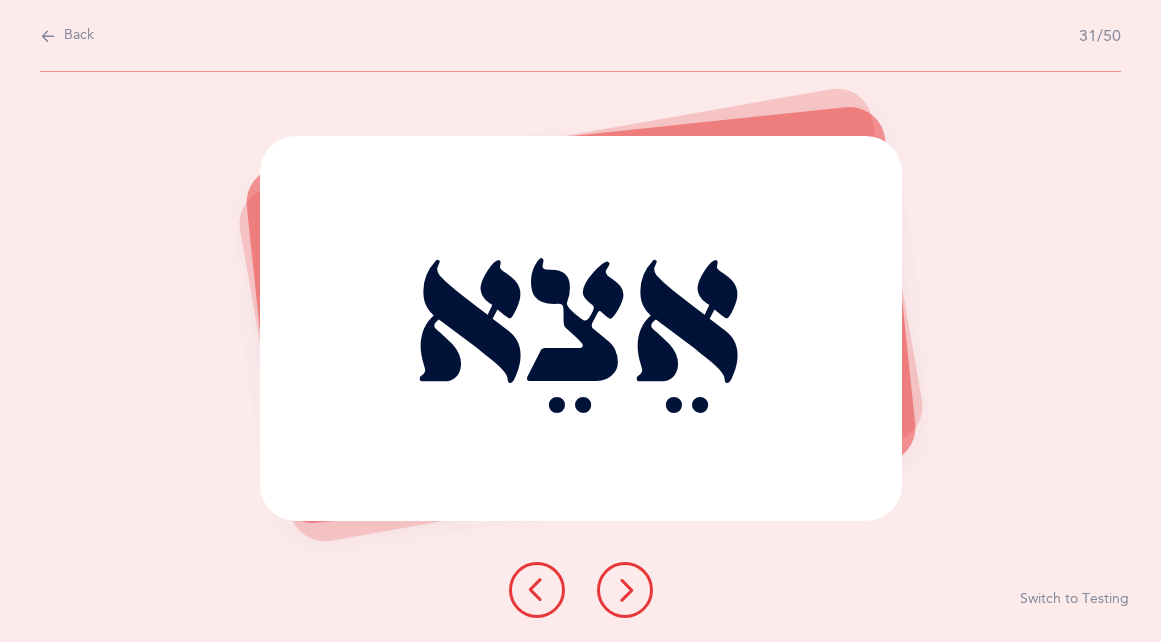 click at bounding box center (625, 590) 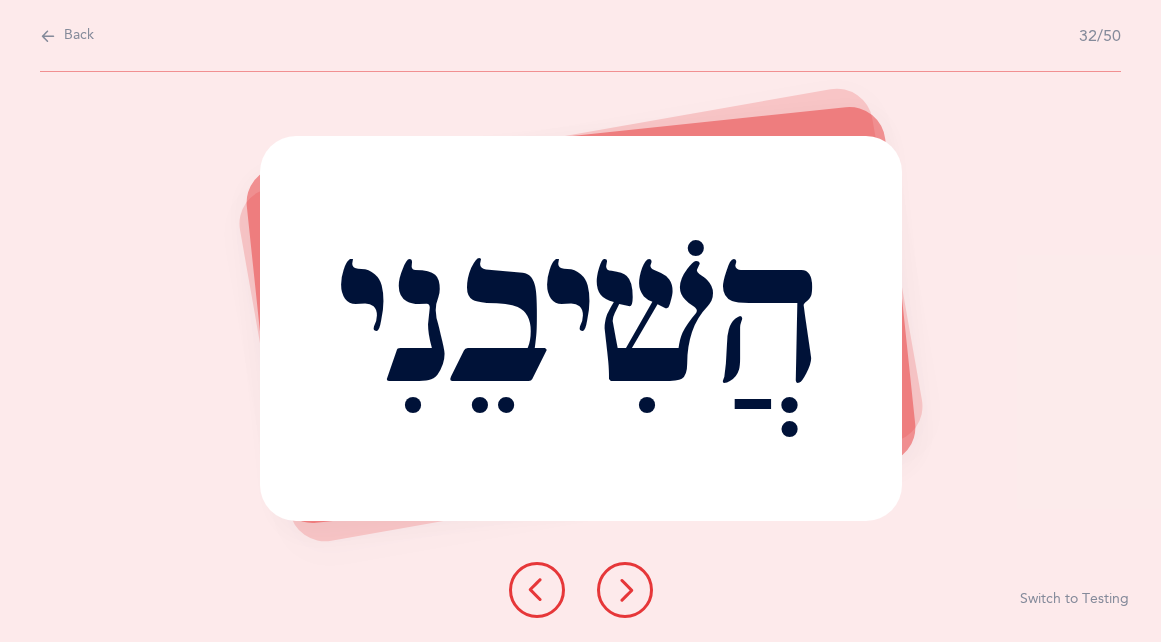 click at bounding box center (625, 590) 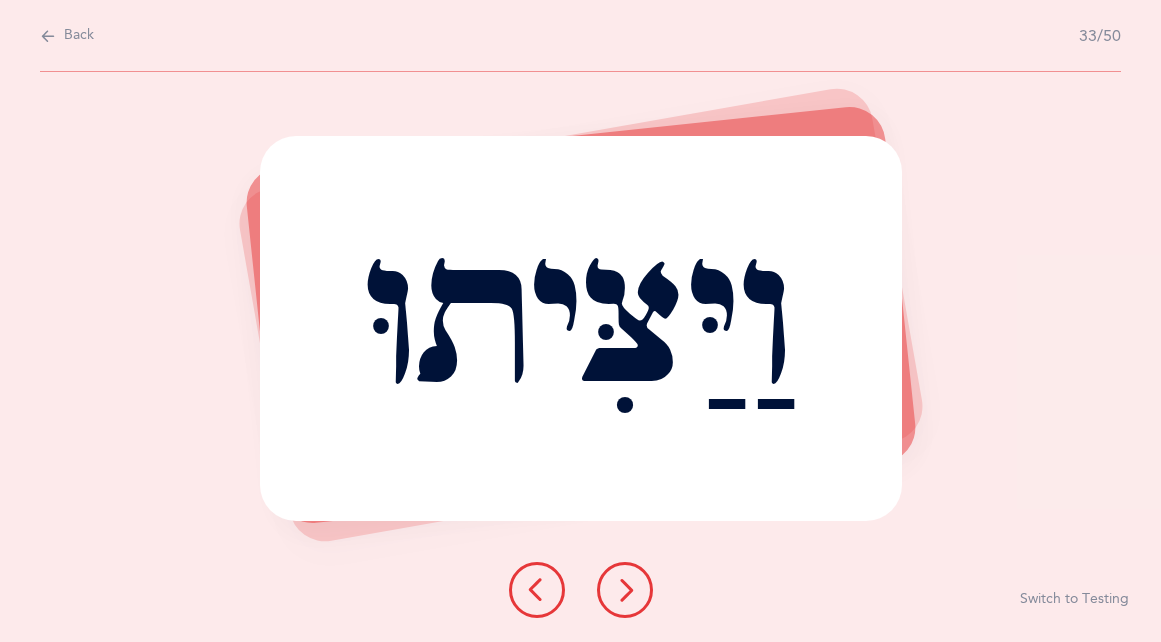 click at bounding box center (625, 590) 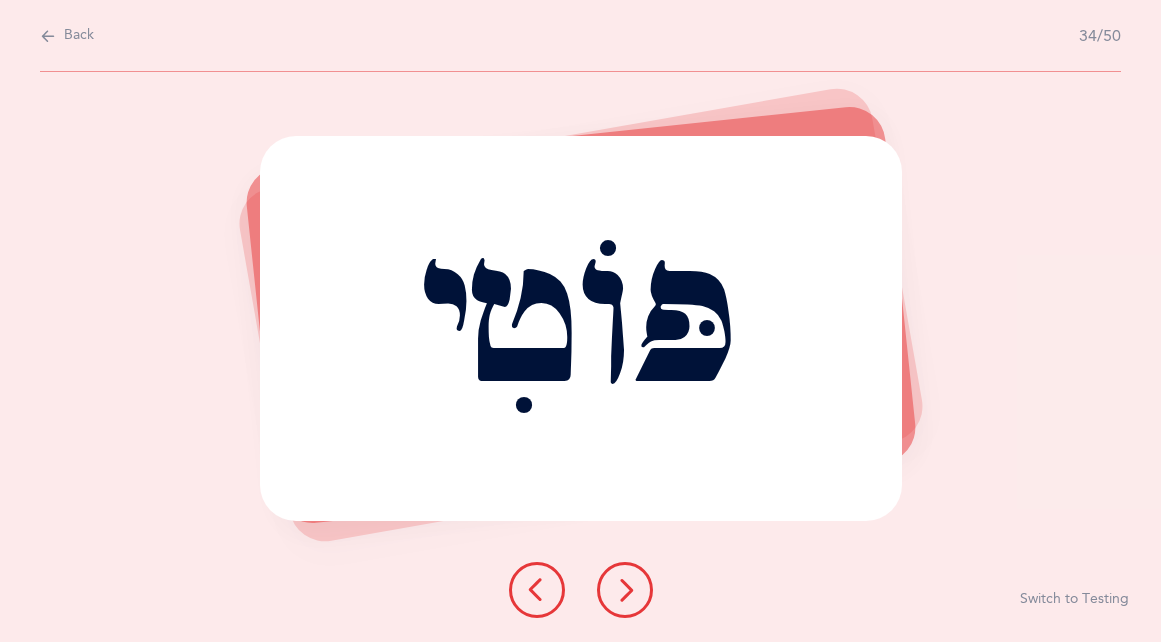click at bounding box center (625, 590) 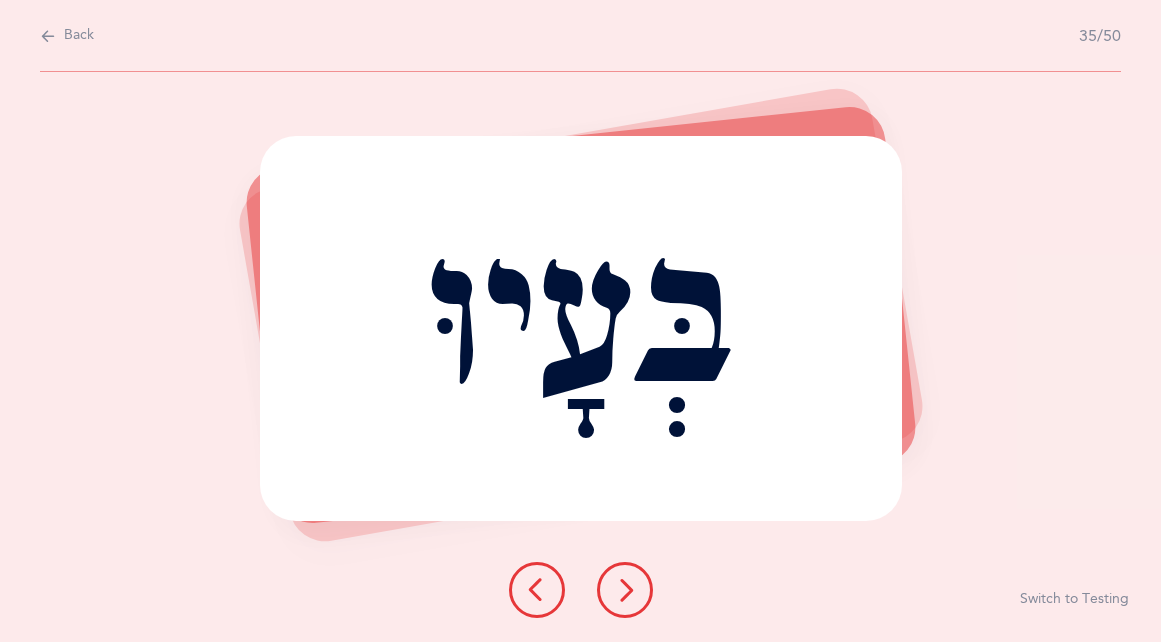 click at bounding box center (625, 590) 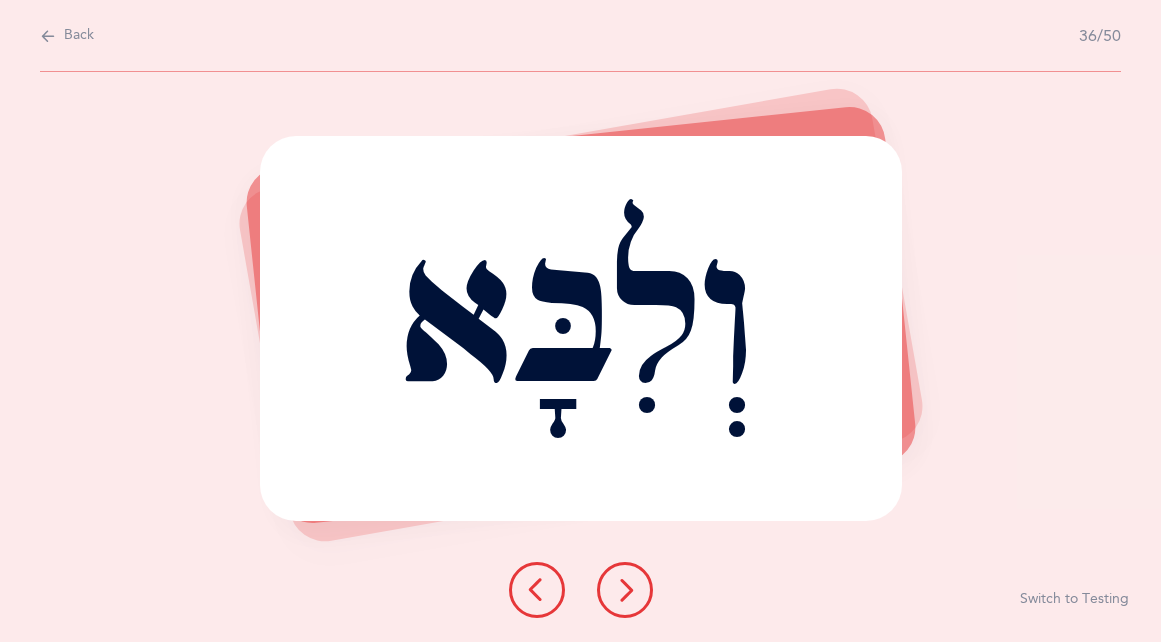 click at bounding box center (537, 590) 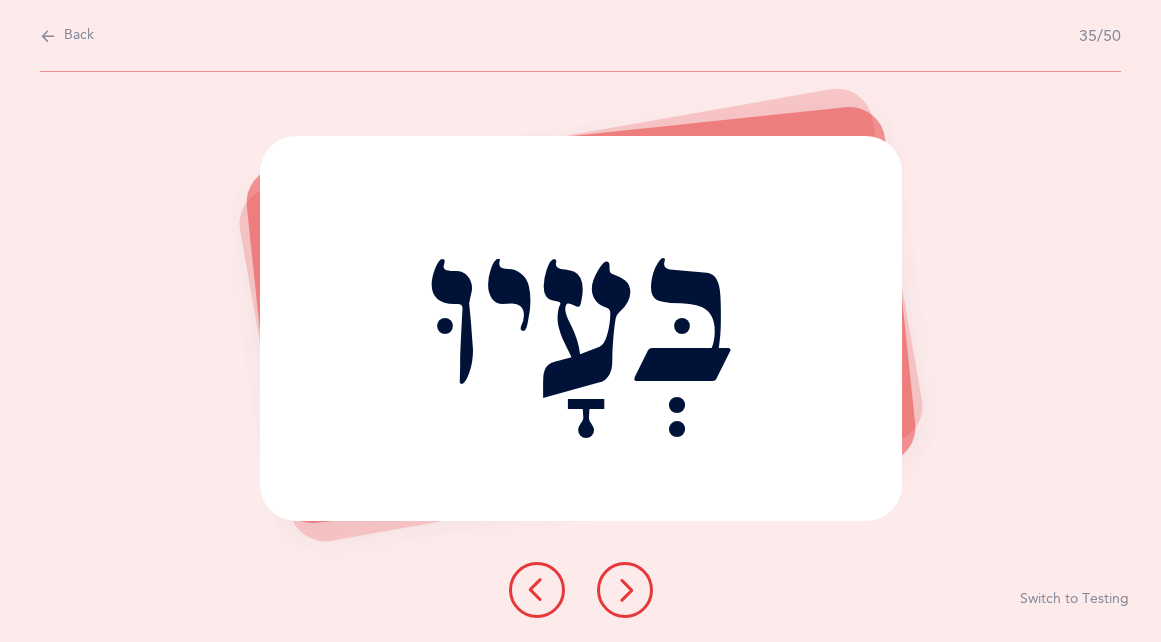 click at bounding box center [625, 590] 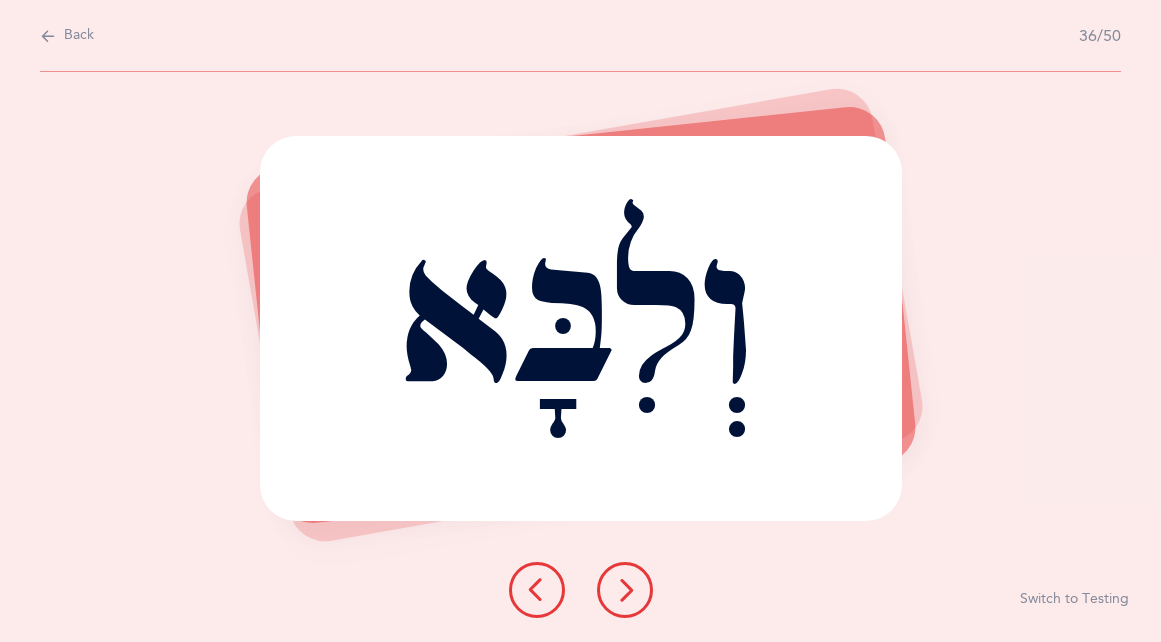 click at bounding box center (625, 590) 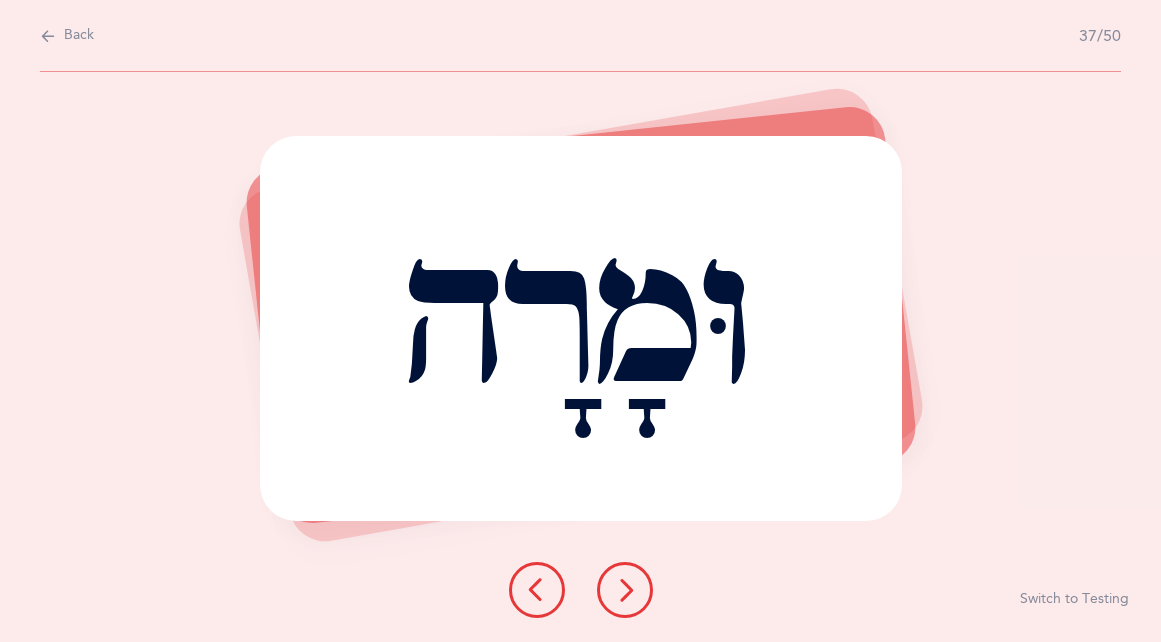 click at bounding box center (625, 590) 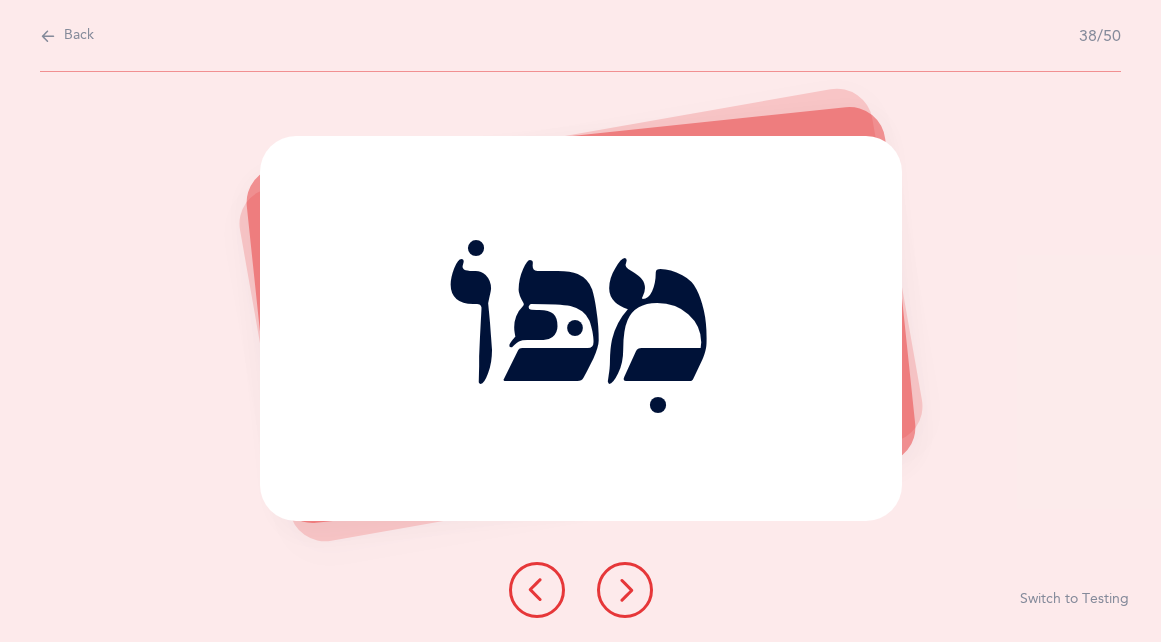 click at bounding box center (625, 590) 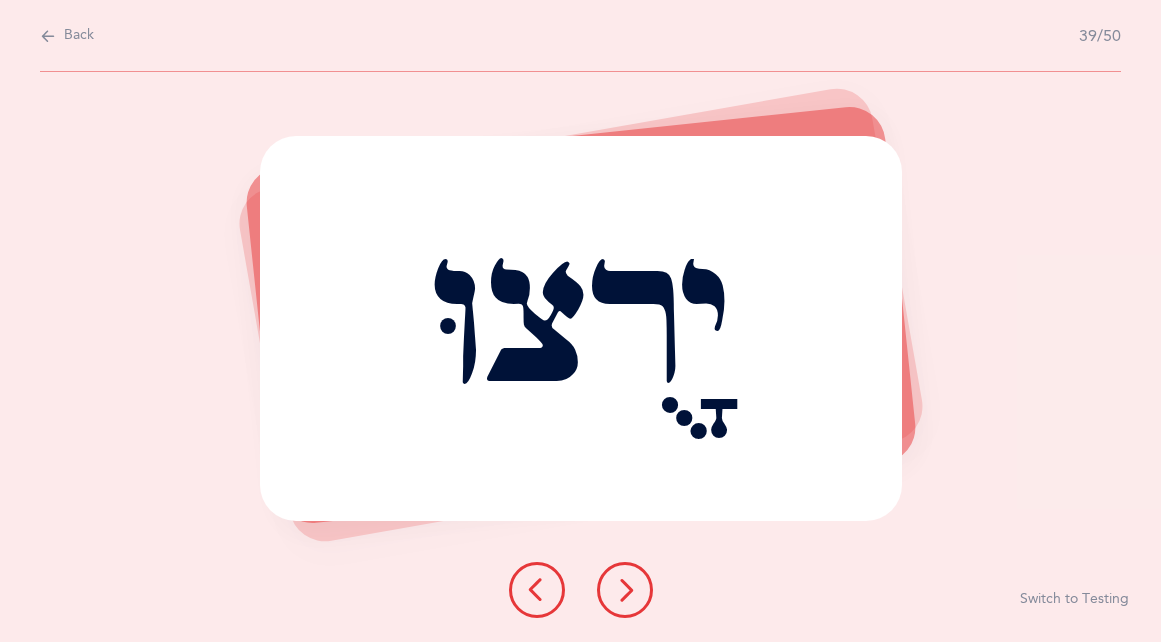click at bounding box center [625, 590] 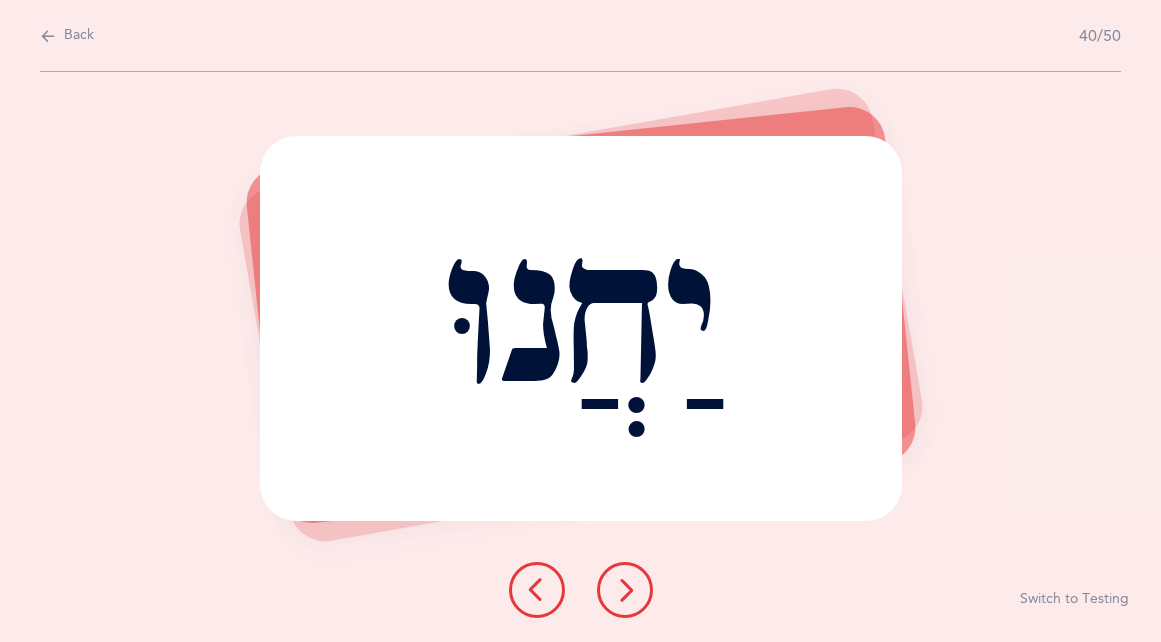 click at bounding box center (625, 590) 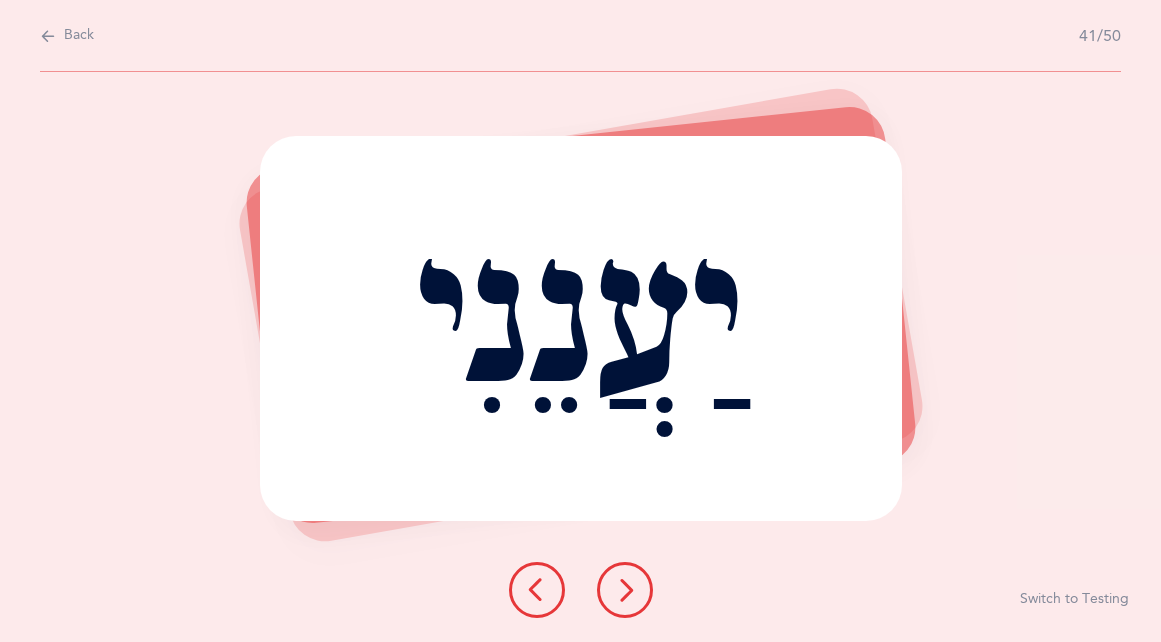 click at bounding box center (625, 590) 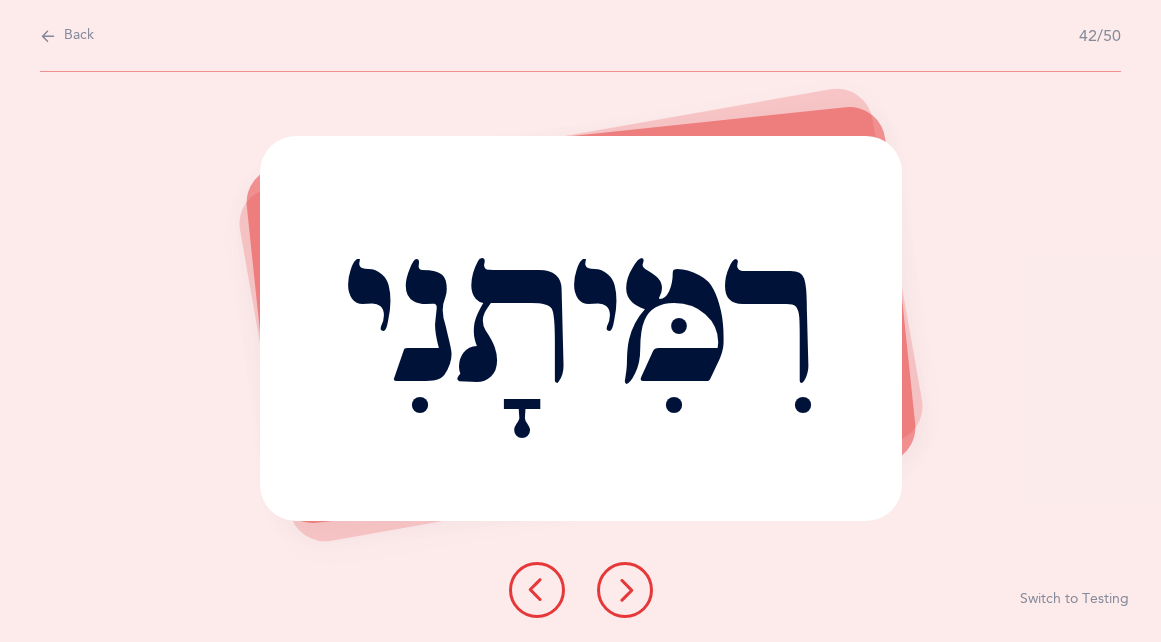 click at bounding box center [625, 590] 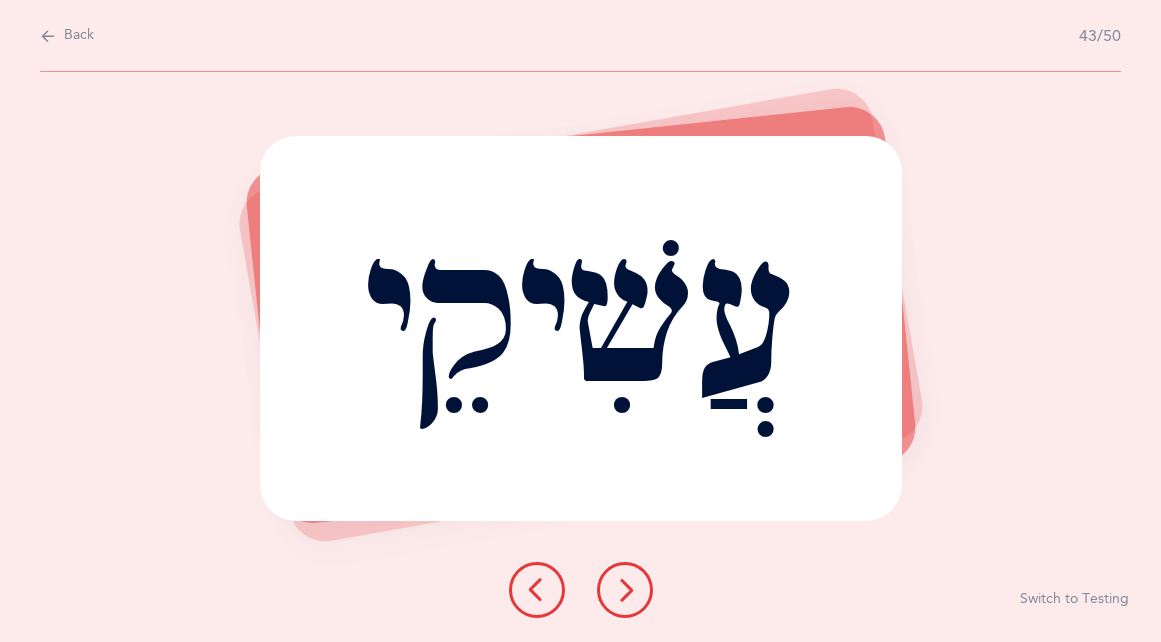 click at bounding box center [625, 590] 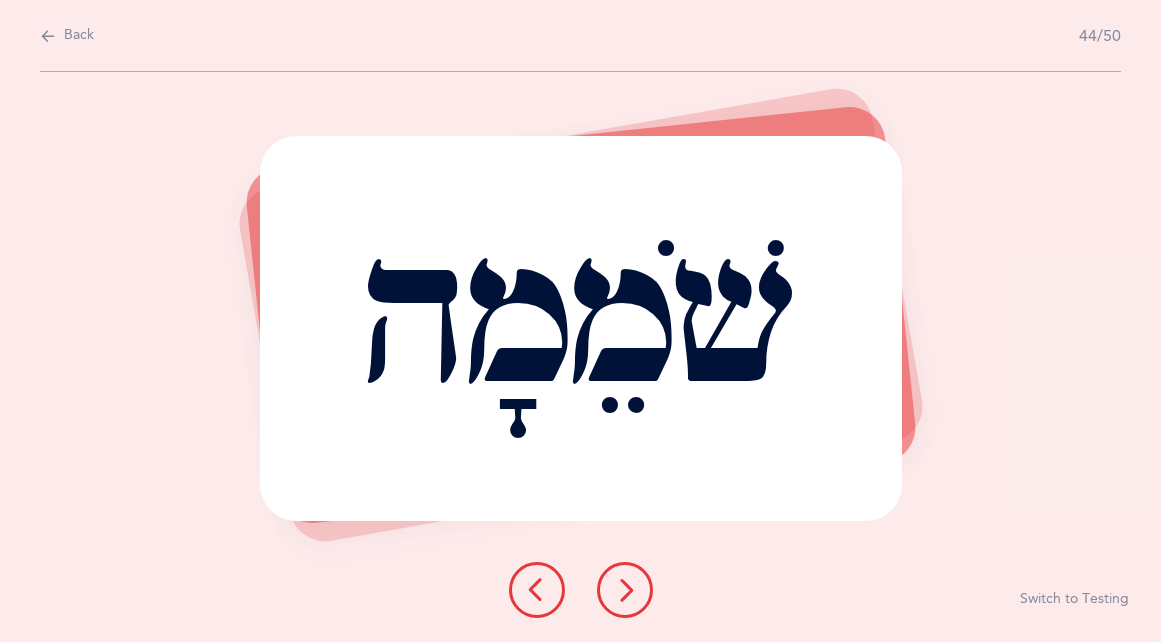 click at bounding box center (625, 590) 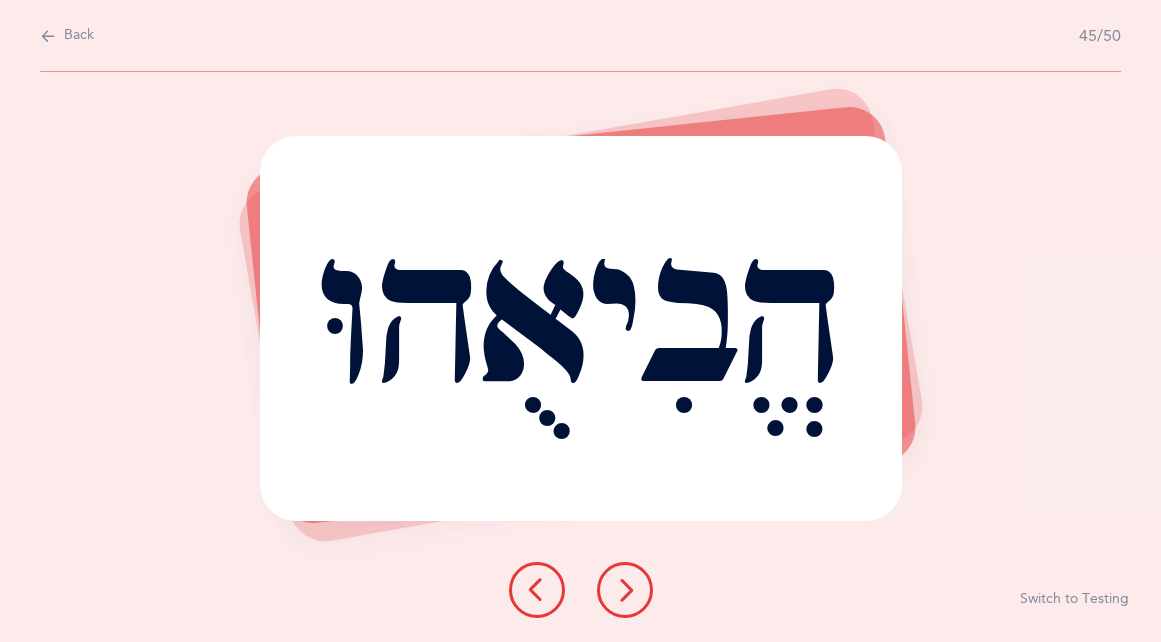click at bounding box center (625, 590) 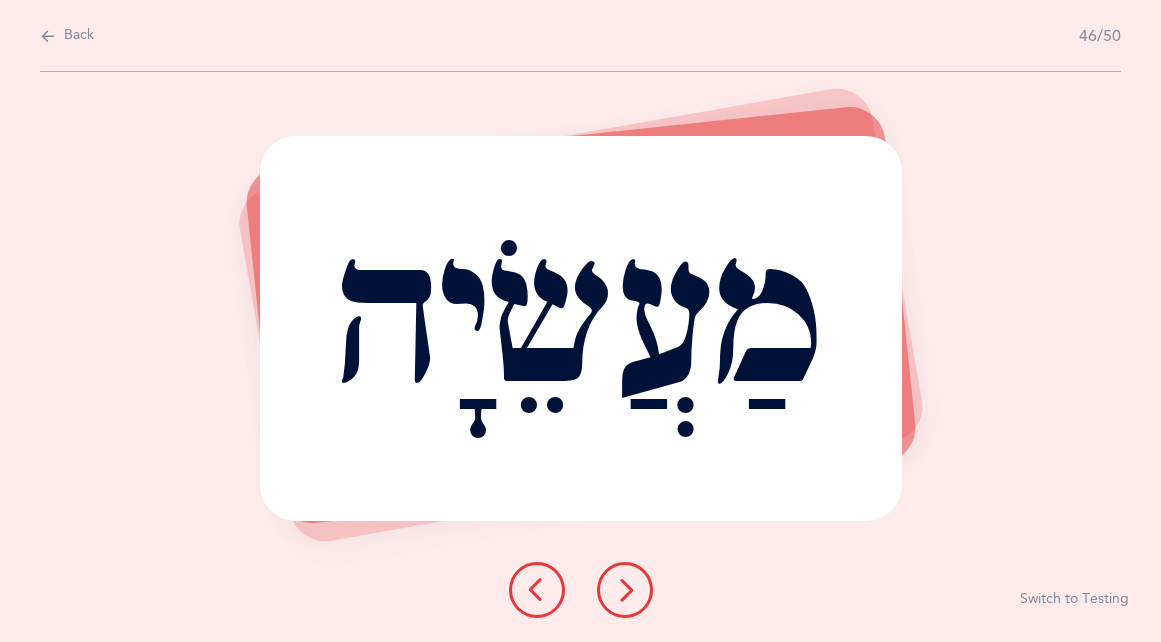 click at bounding box center [625, 590] 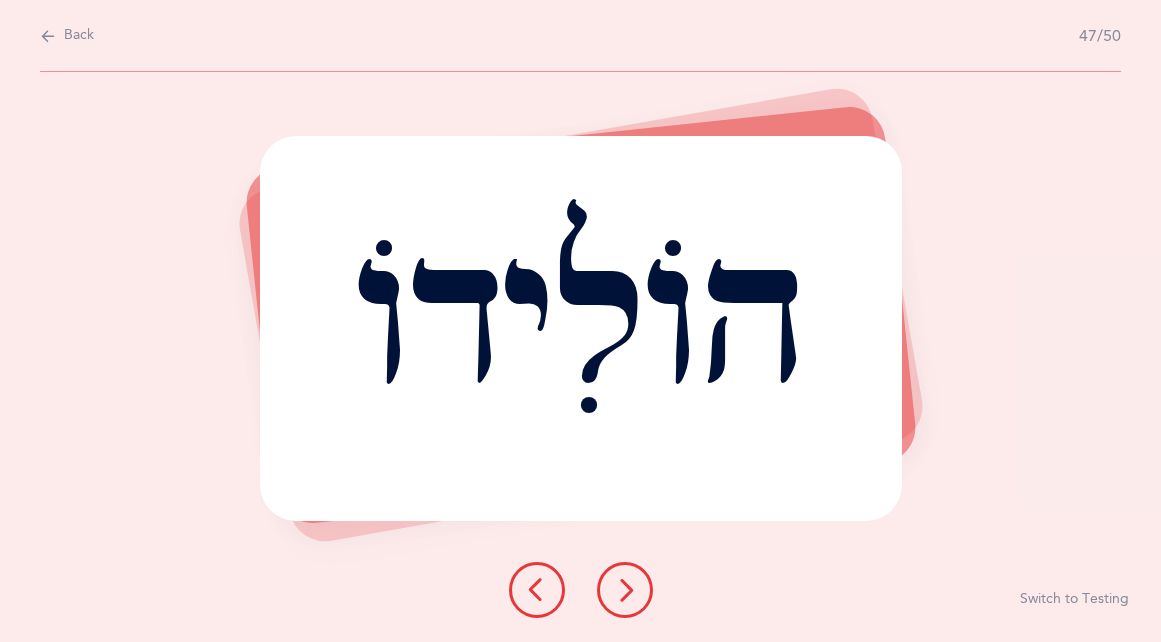 click at bounding box center [625, 590] 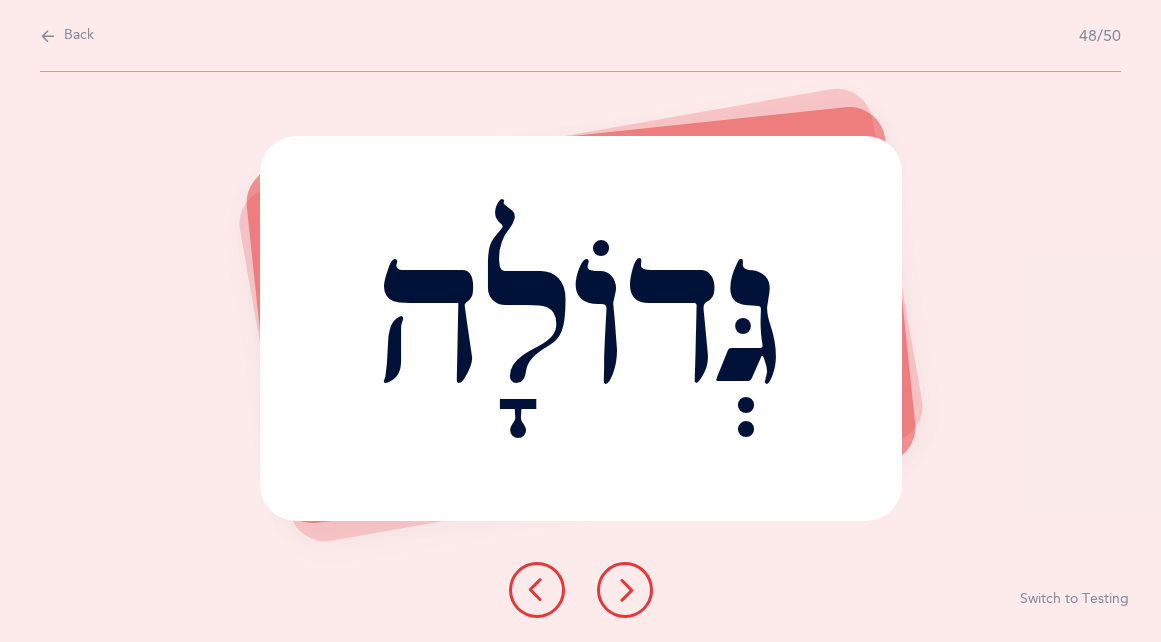 click at bounding box center (625, 590) 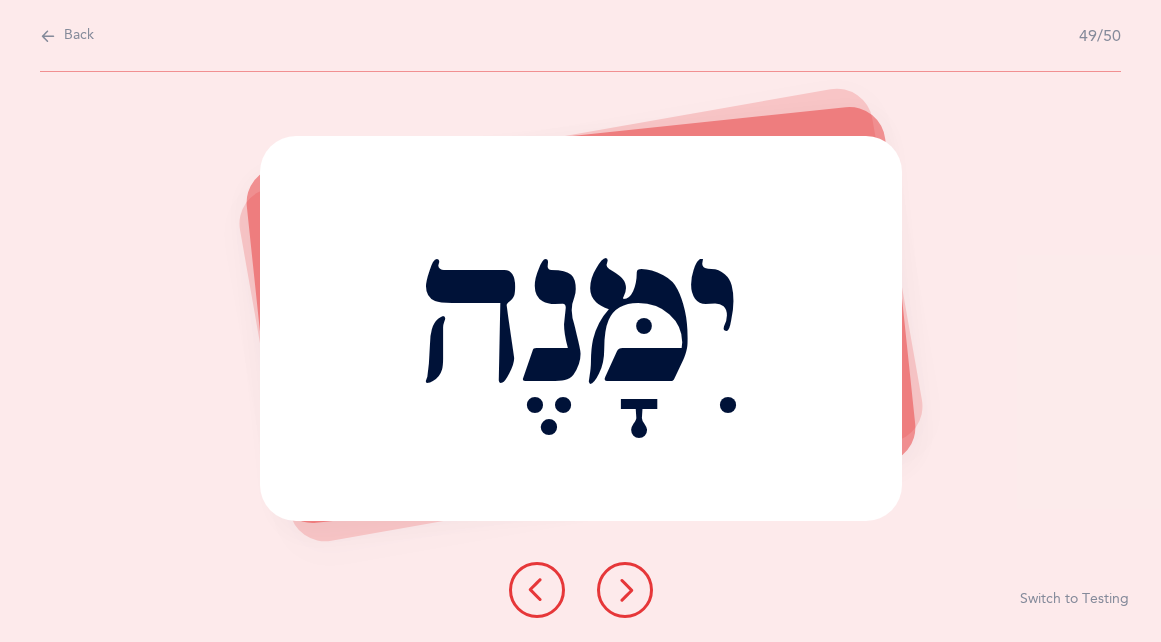 click at bounding box center [625, 590] 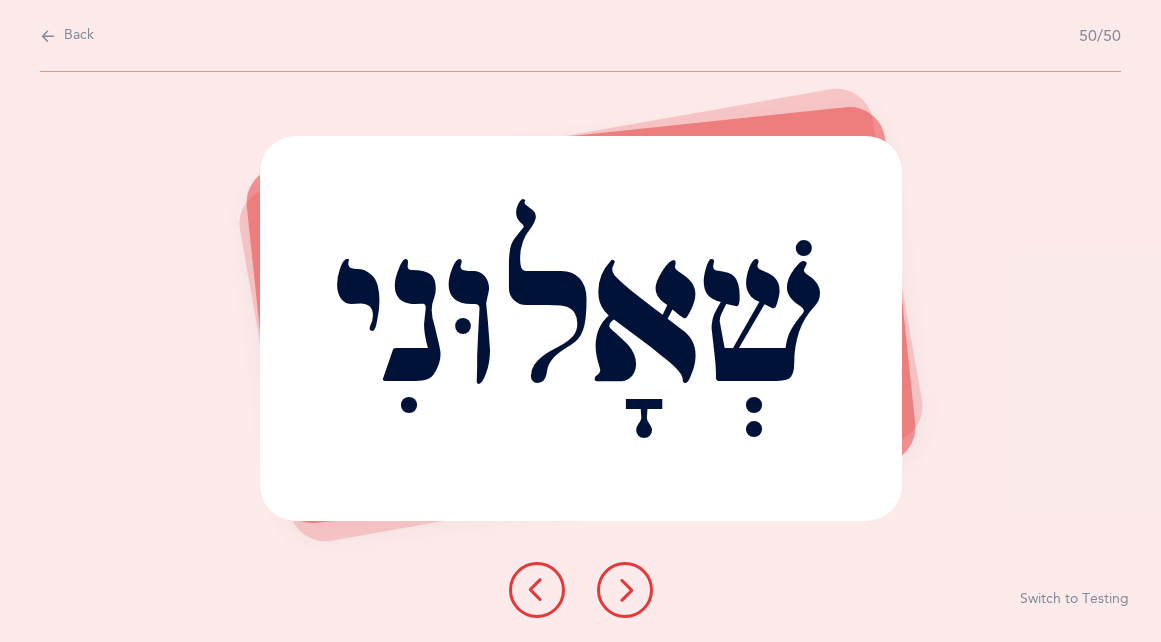 click at bounding box center [625, 590] 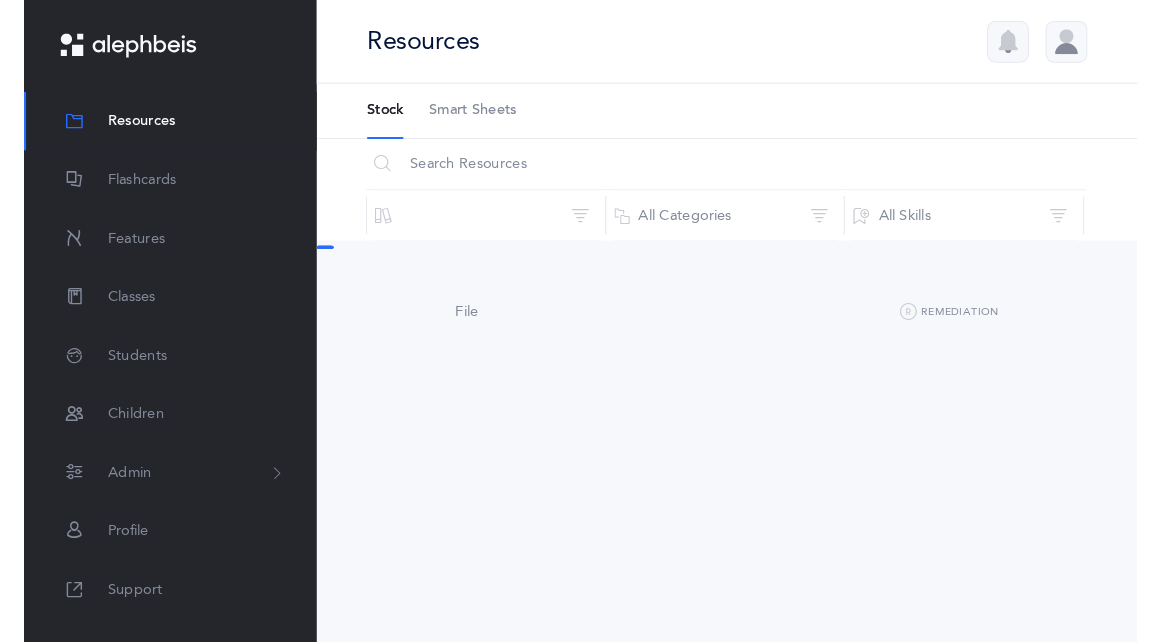 scroll, scrollTop: 0, scrollLeft: 0, axis: both 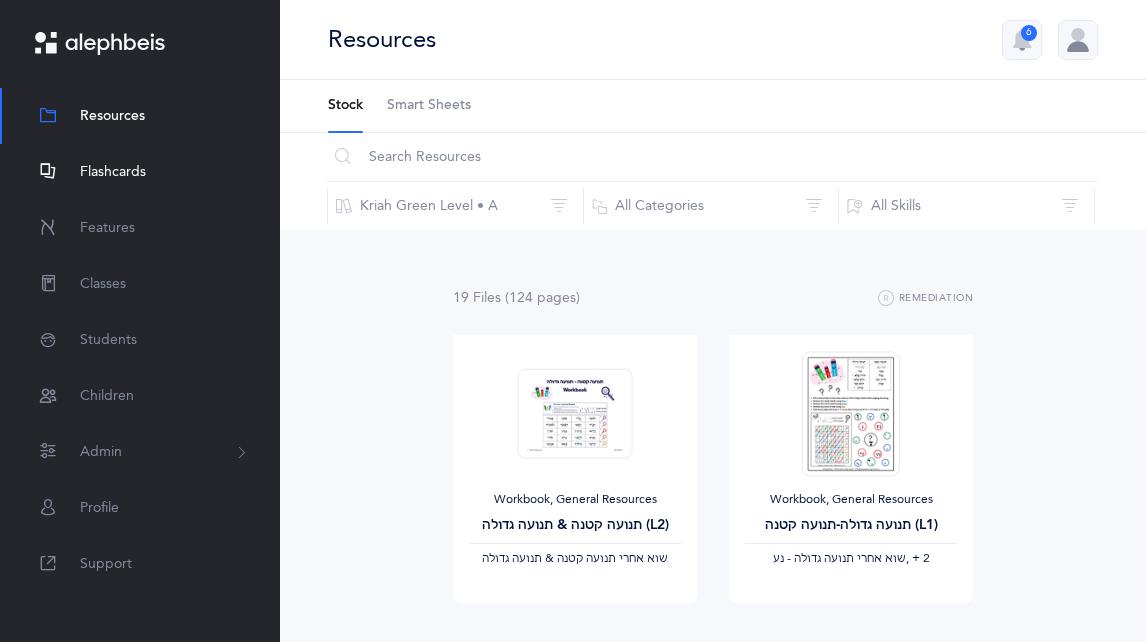 click on "Flashcards" at bounding box center (140, 172) 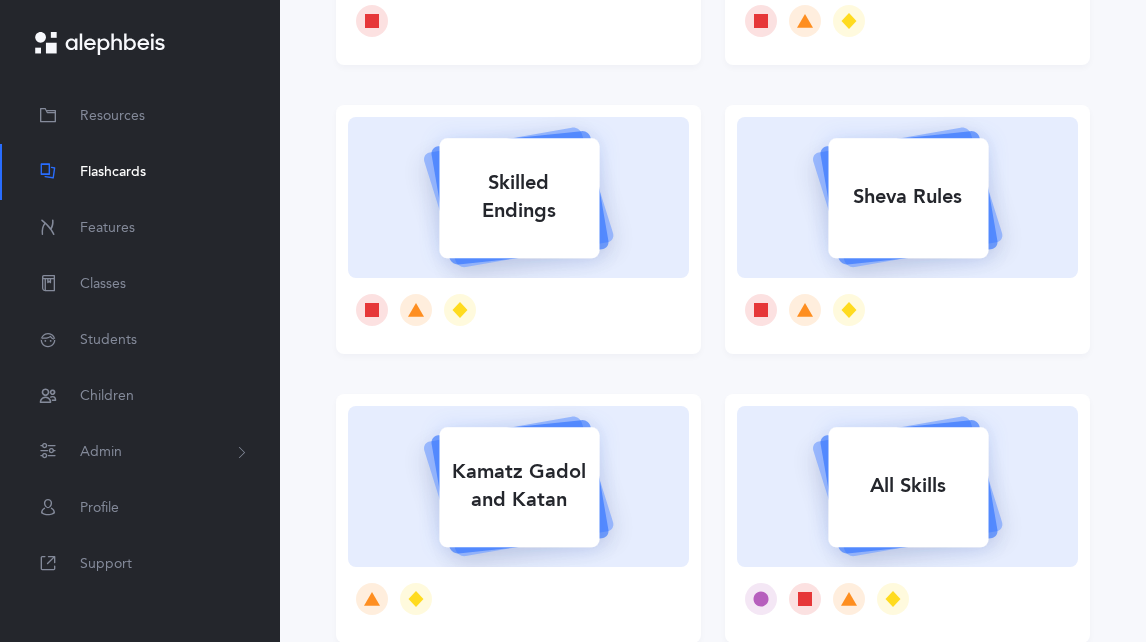 scroll, scrollTop: 700, scrollLeft: 0, axis: vertical 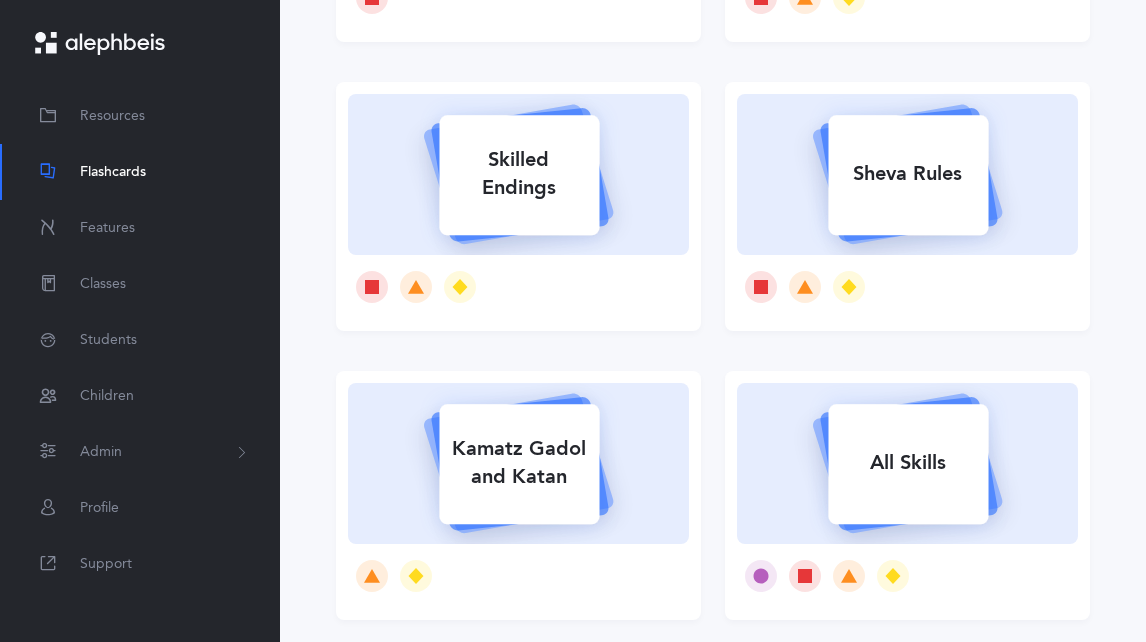 click on "Sheva Rules" at bounding box center (908, 174) 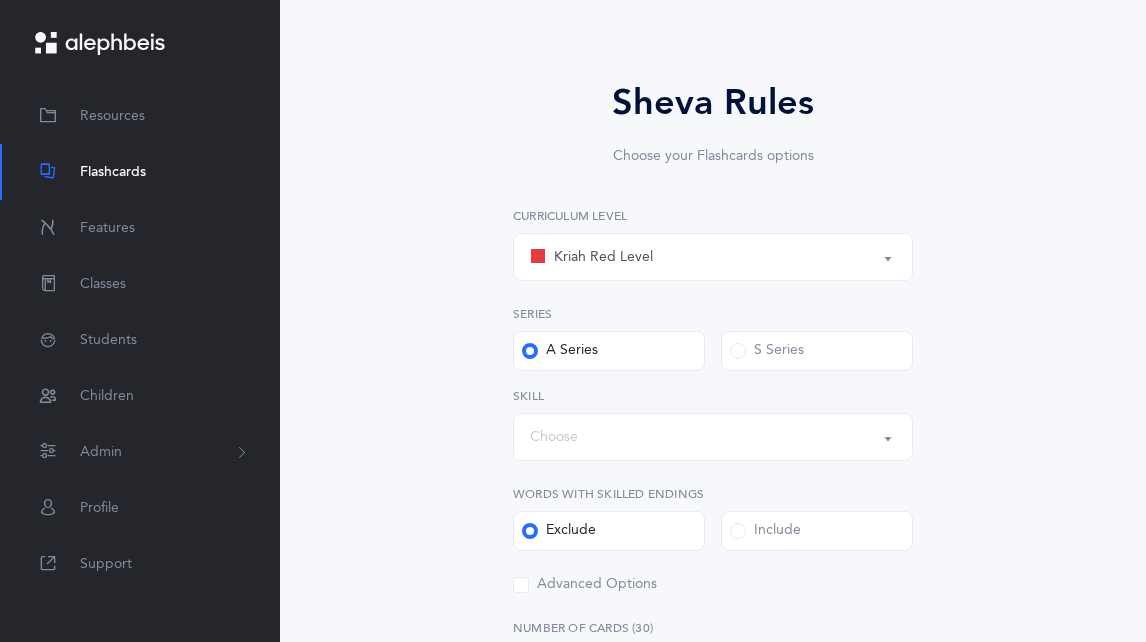 scroll, scrollTop: 300, scrollLeft: 0, axis: vertical 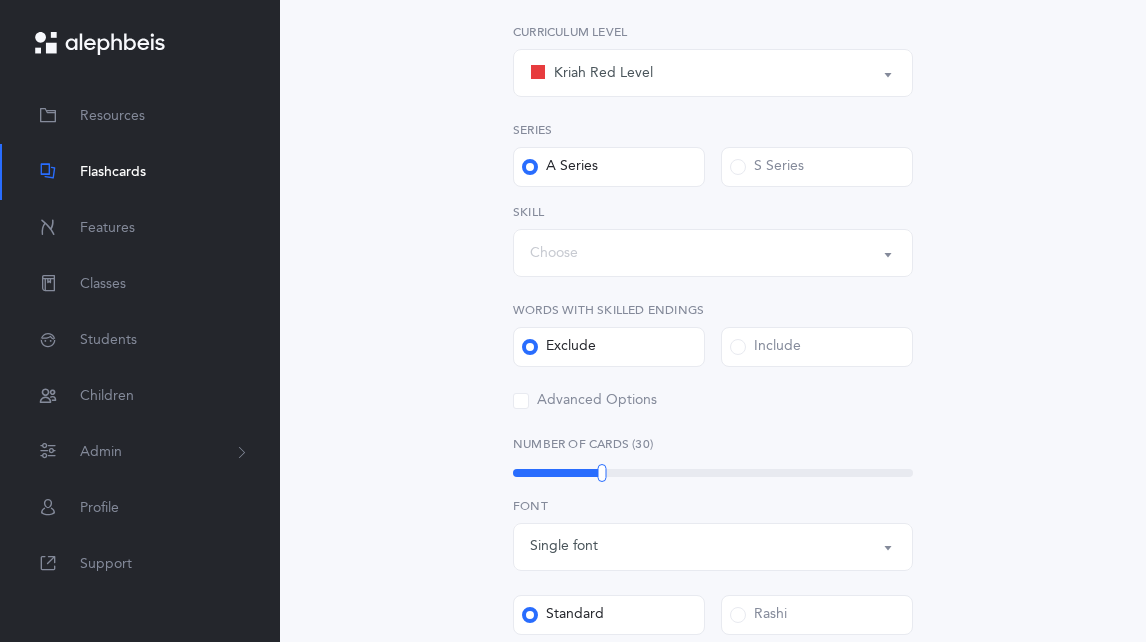click on "Kriah Red Level" at bounding box center (713, 73) 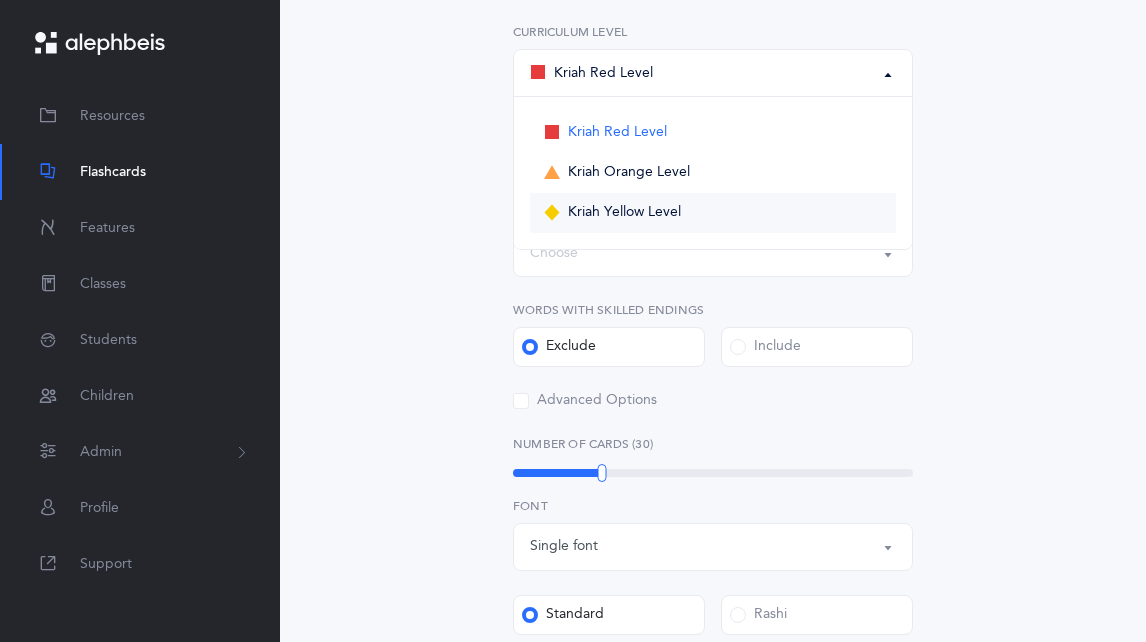 click on "Kriah Yellow Level" at bounding box center [713, 213] 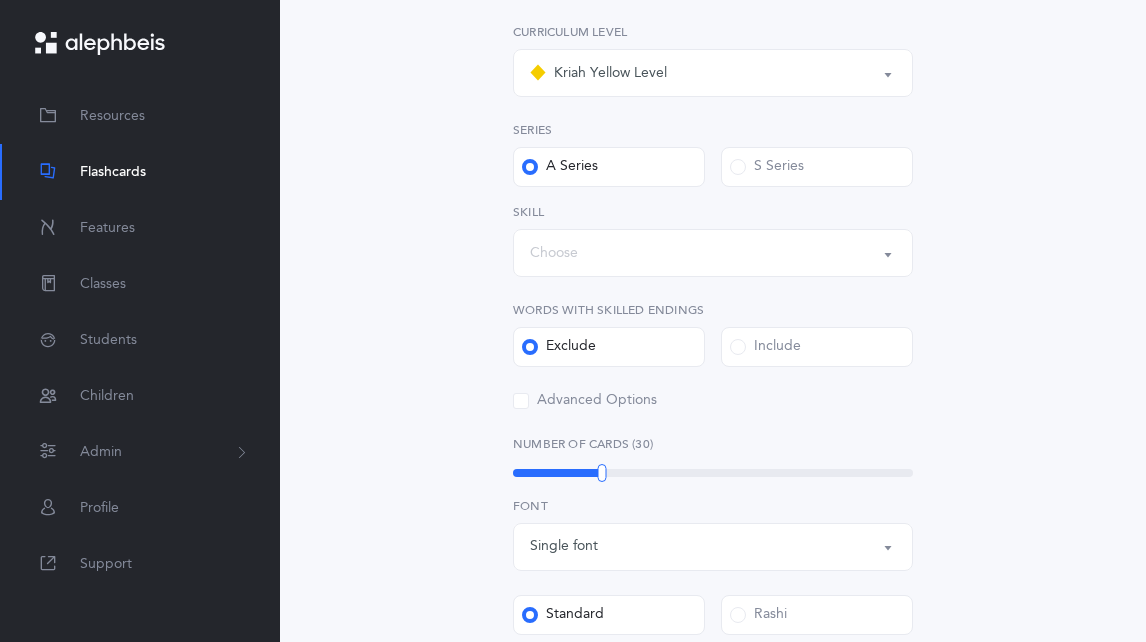 click on "Choose" at bounding box center (713, 253) 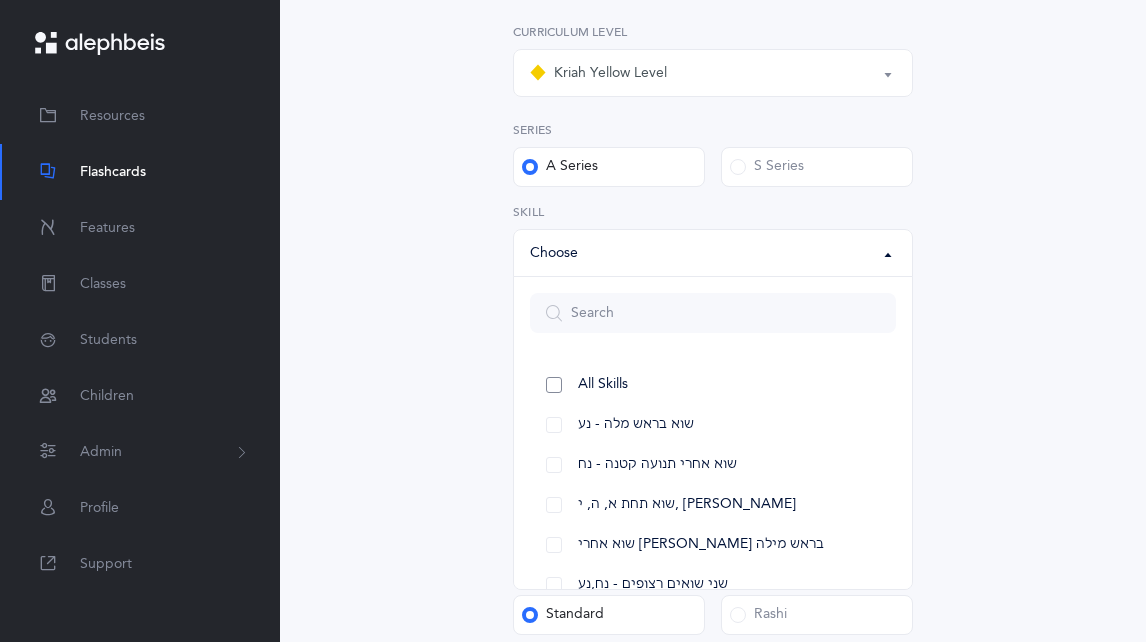 click on "All Skills" at bounding box center (603, 385) 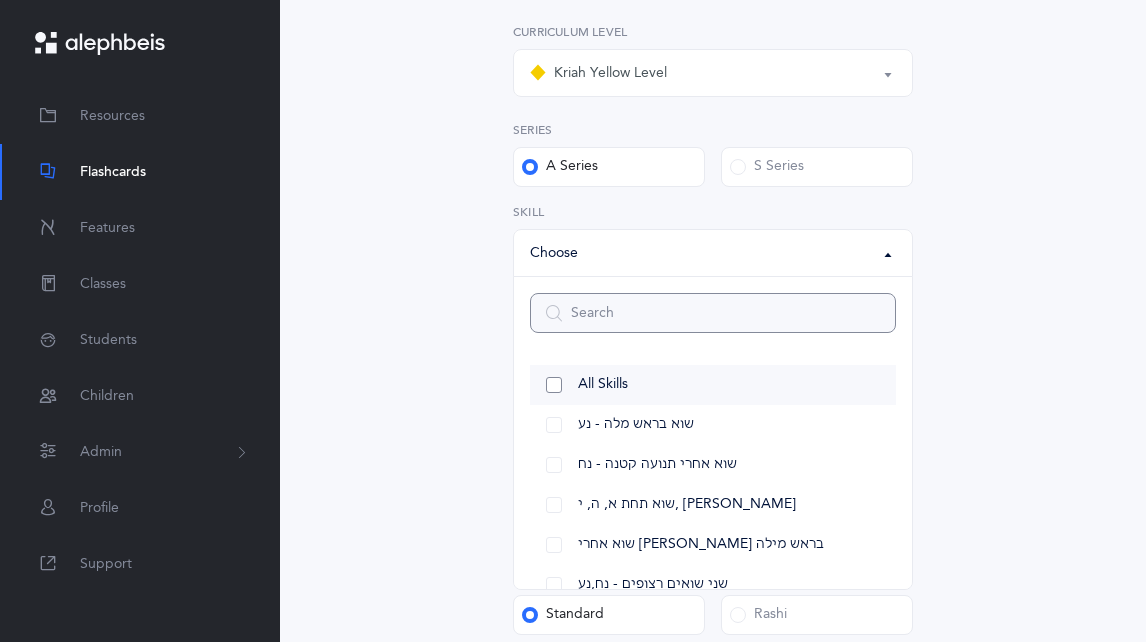 select on "all" 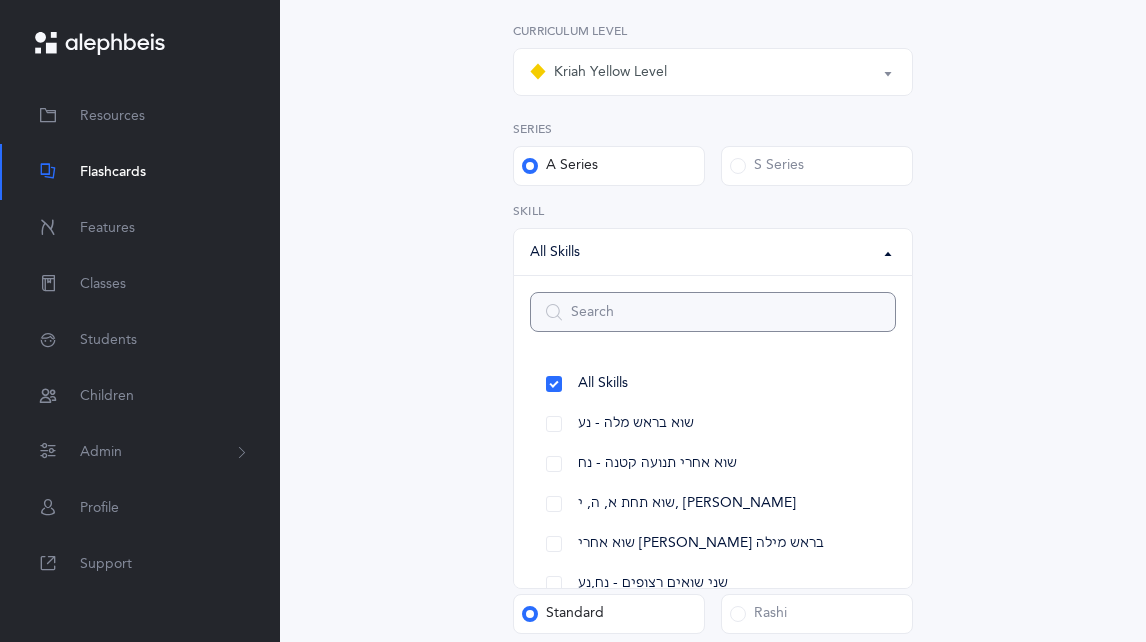scroll, scrollTop: 500, scrollLeft: 0, axis: vertical 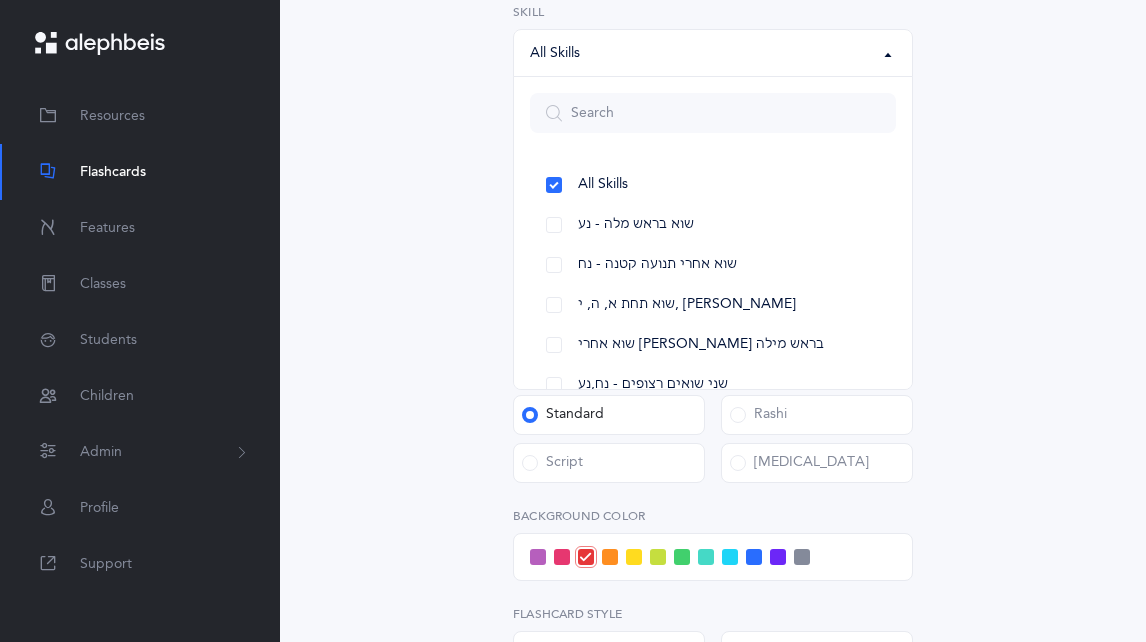 click on "Sheva Rules   Choose your Flashcards options         Kriah Red Level
Kriah Orange Level
Kriah Yellow Level
Kriah Yellow Level     Kriah Red Level
Kriah Orange Level
Kriah Yellow Level
Curriculum Level
Series
A Series
S Series
All Skills
שוא בראש מלה - נע
שוא אחרי תנועה קטנה - נח
שוא תחת א, ה, י, ע - נח
שוא אחרי שורוק בראש מילה
שני שואים רצופים - נח,נע
שוא באותיות כפולות - נע
שוא באותיות כפולות (כך) - נע
שוא באותיות כפולות - נח
שוא באות דגושה - נע
שוא בסוף מלה - נח
שני שואים בסוף מלה - נח
All Skills
All Skills
שוא בראש מלה - נע
שוא אחרי תנועה קטנה - נח
שוא תחת א, ה, י, ע - נח
שוא אחרי שורוק בראש מילה
שוא בסוף מלה - נח" at bounding box center (713, 282) 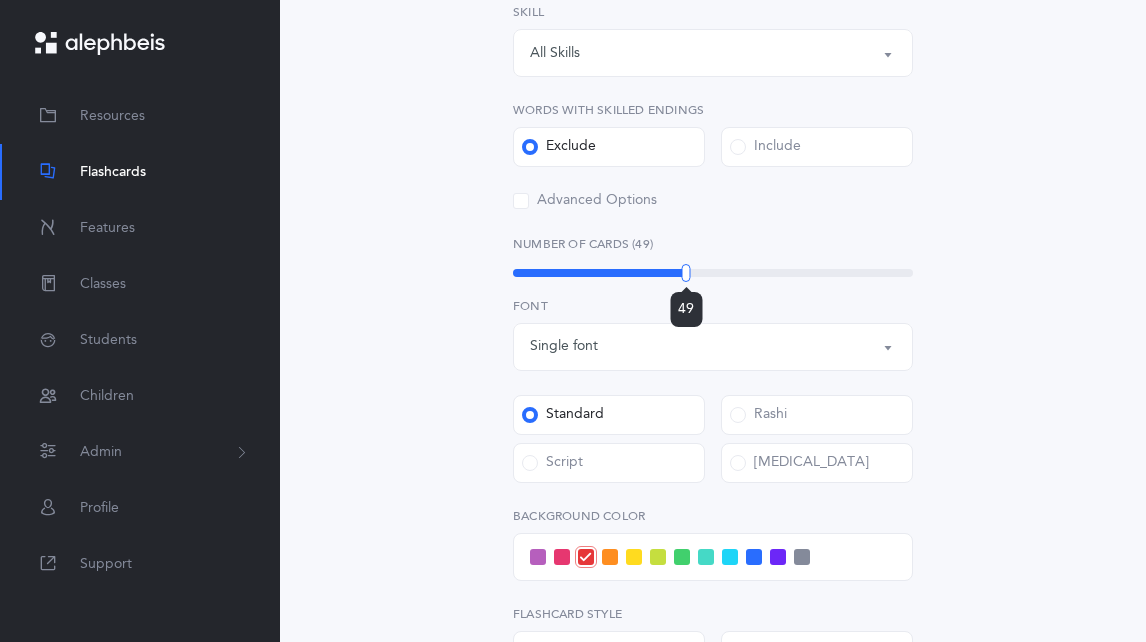 drag, startPoint x: 605, startPoint y: 274, endPoint x: 686, endPoint y: 273, distance: 81.00617 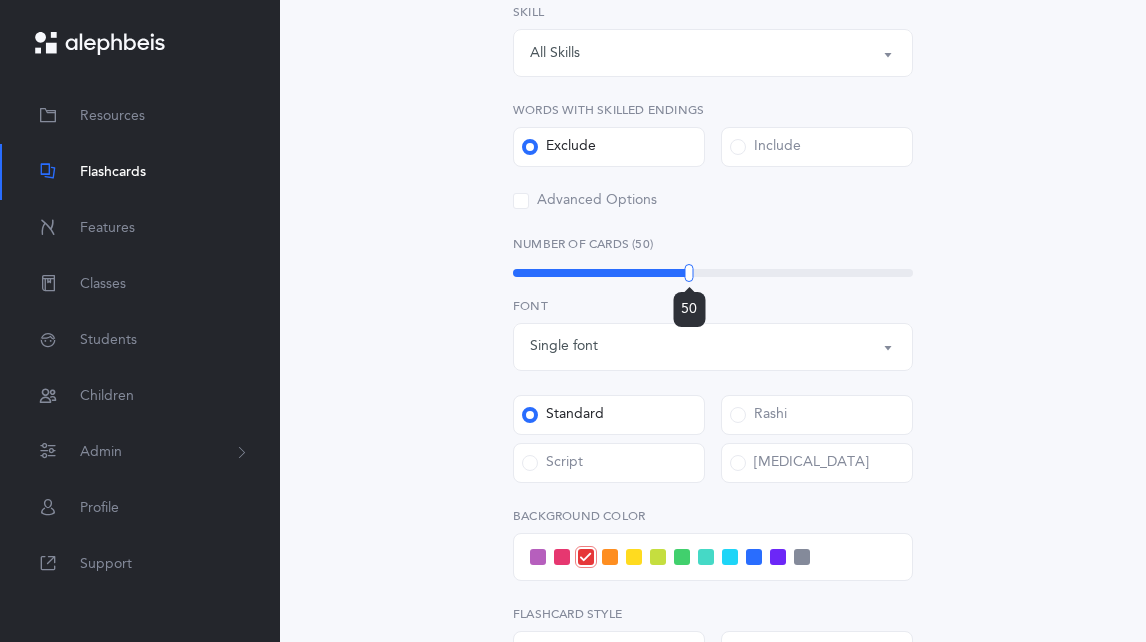 click at bounding box center [689, 273] 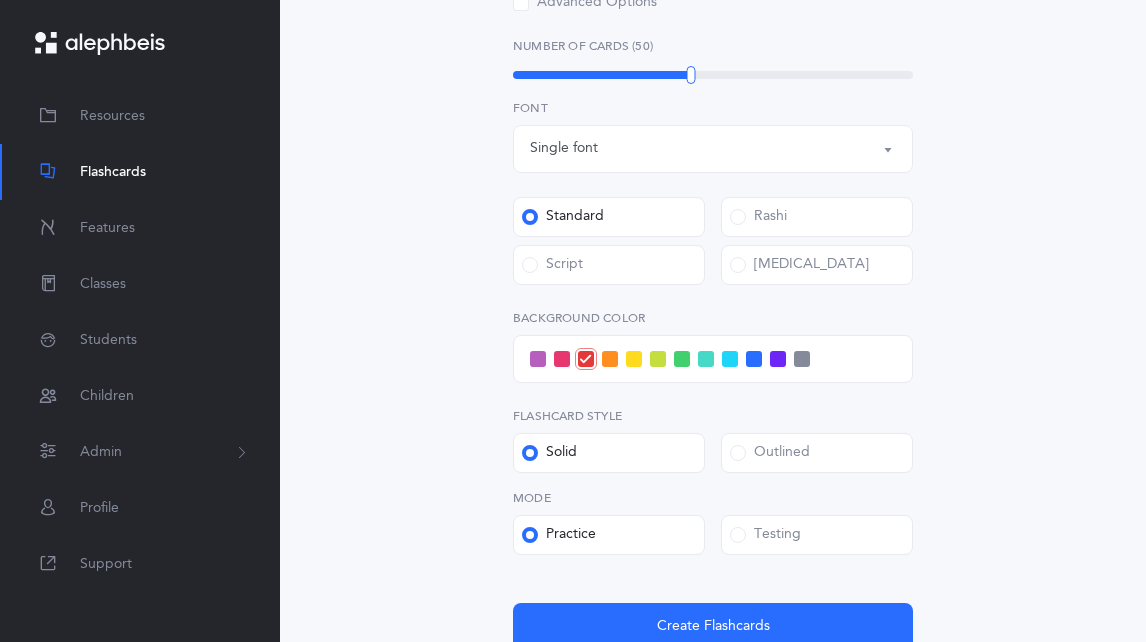 scroll, scrollTop: 700, scrollLeft: 0, axis: vertical 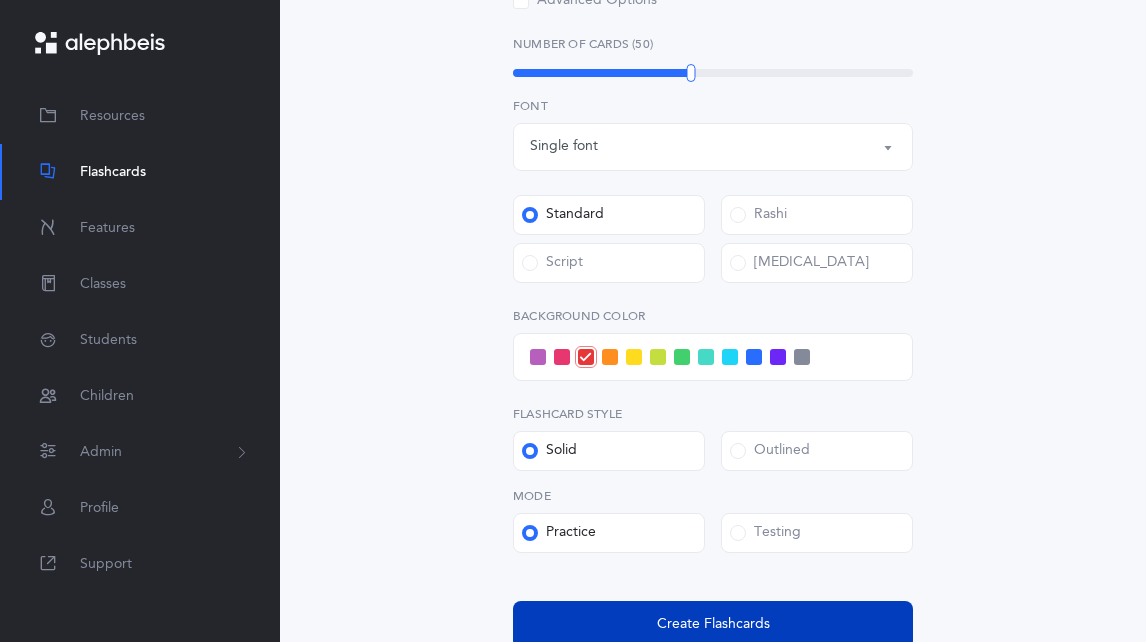 click on "Create Flashcards" at bounding box center (713, 624) 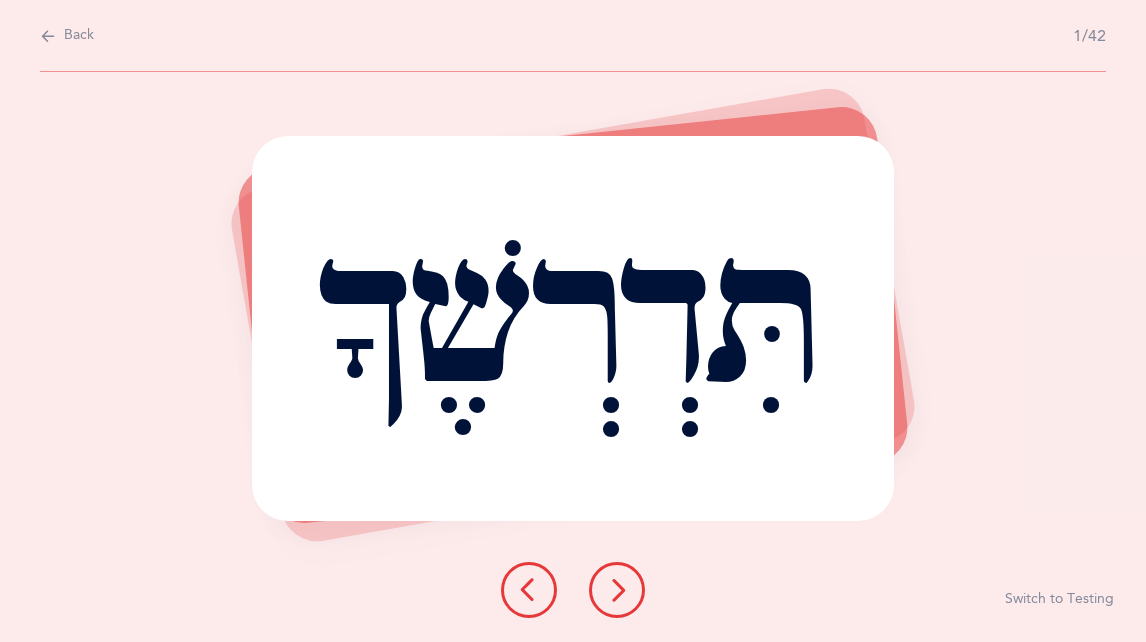 scroll, scrollTop: 0, scrollLeft: 0, axis: both 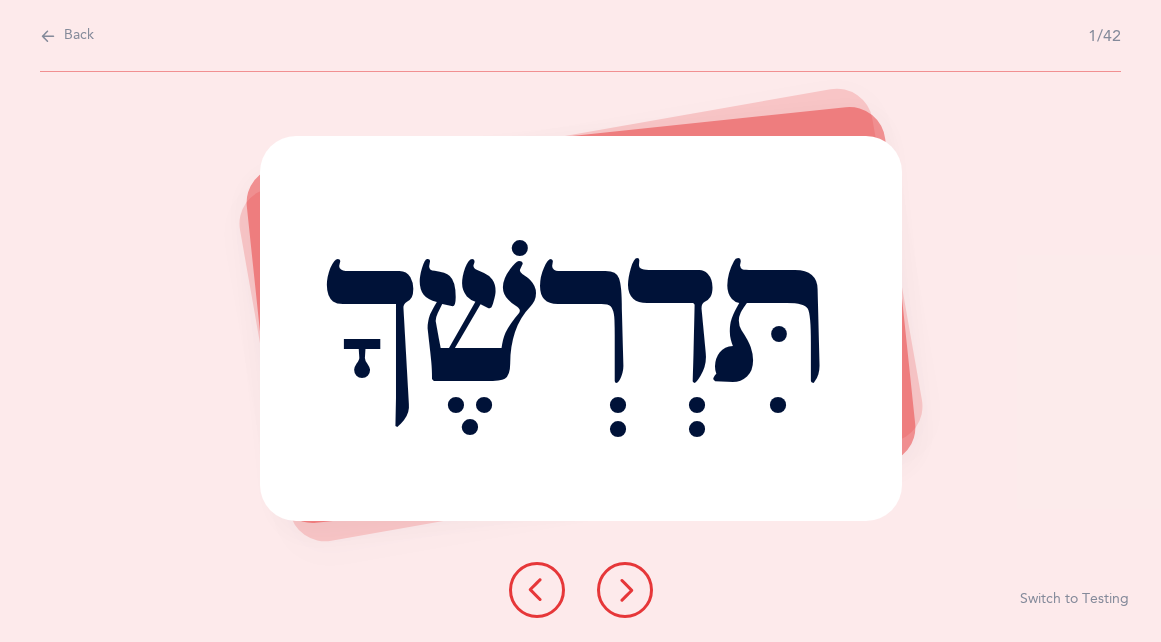 click at bounding box center [625, 590] 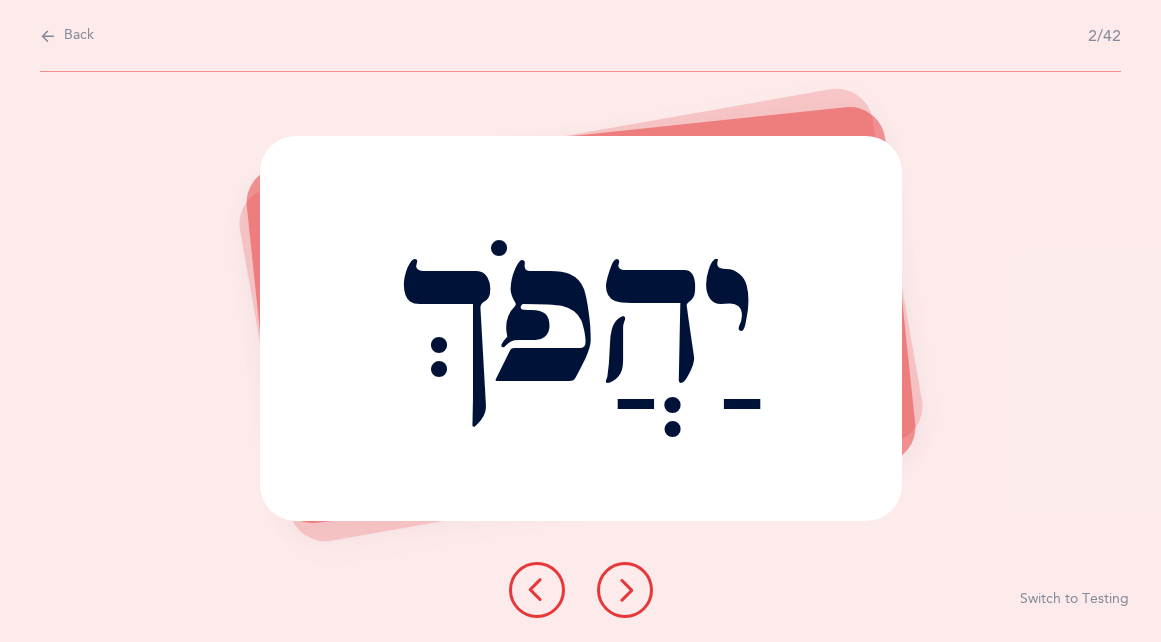 click at bounding box center (625, 590) 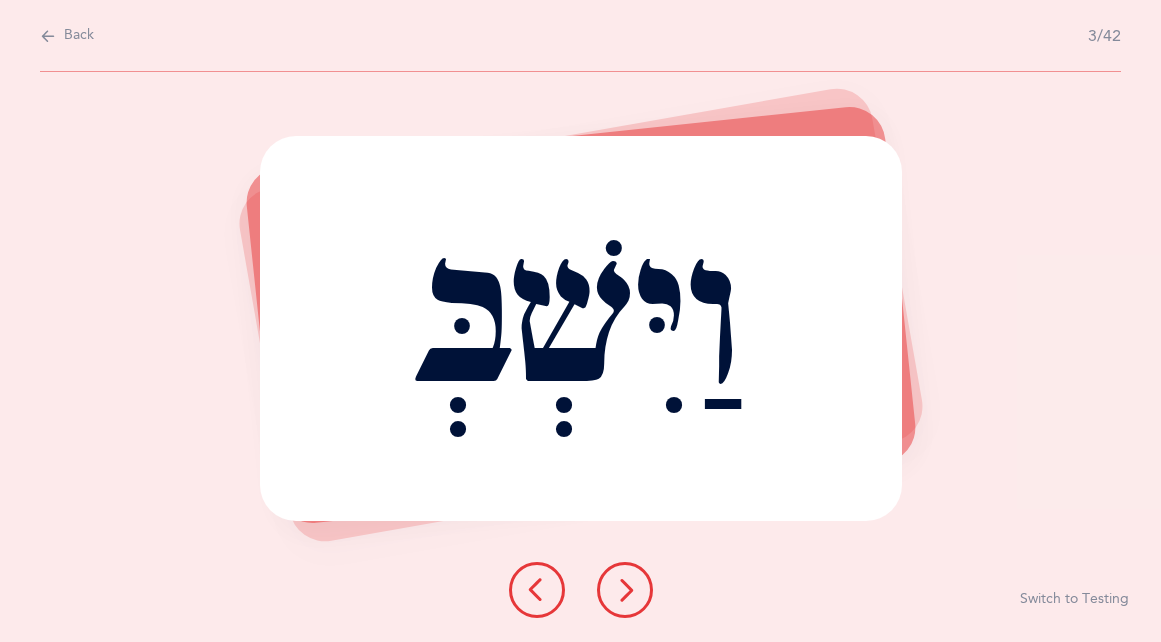 click at bounding box center [625, 590] 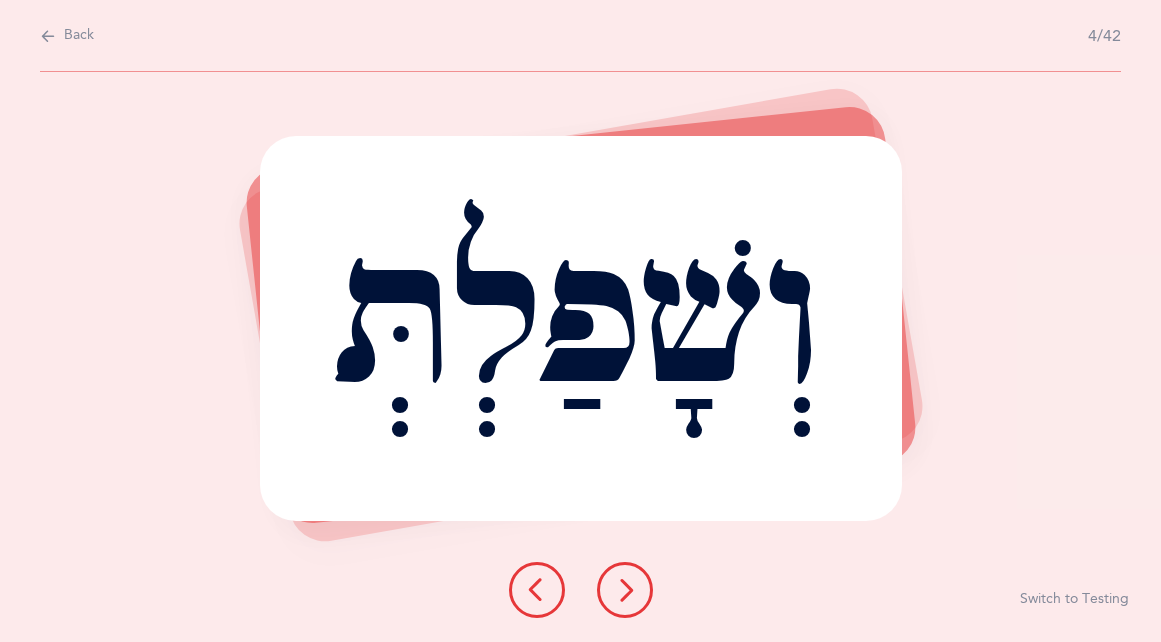 click at bounding box center (625, 590) 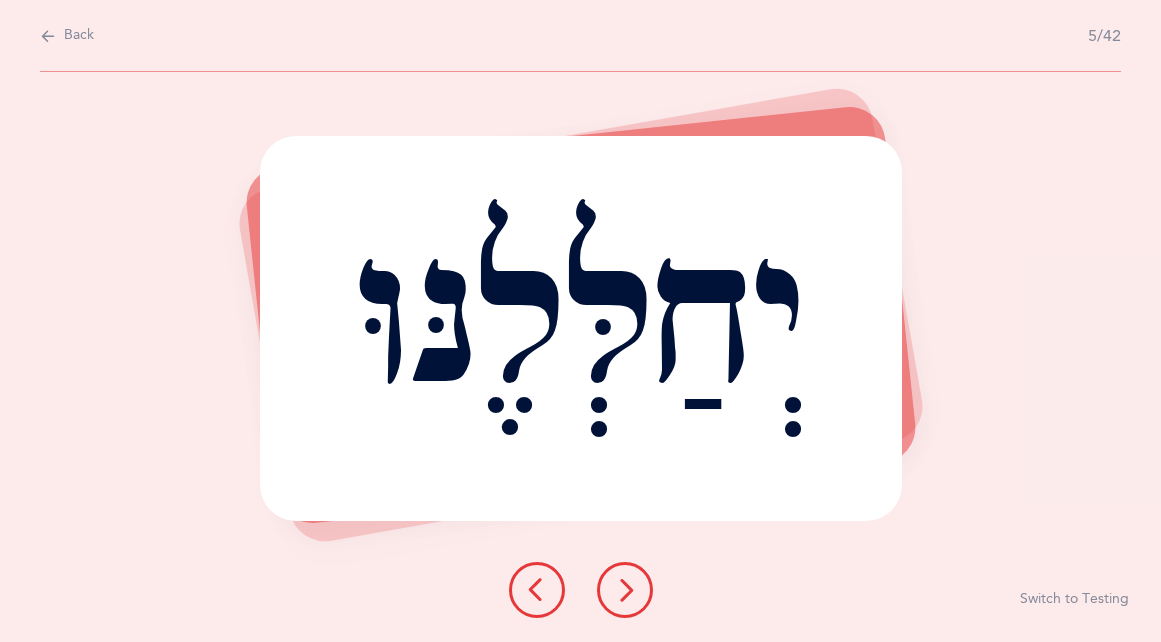 click at bounding box center [625, 590] 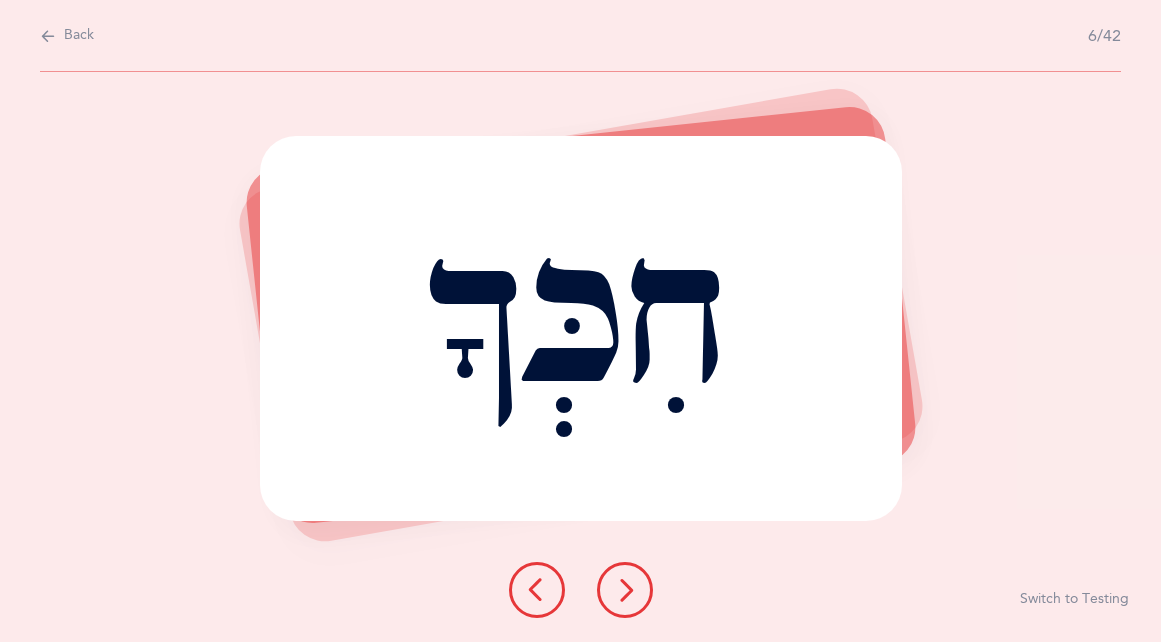 click at bounding box center [625, 590] 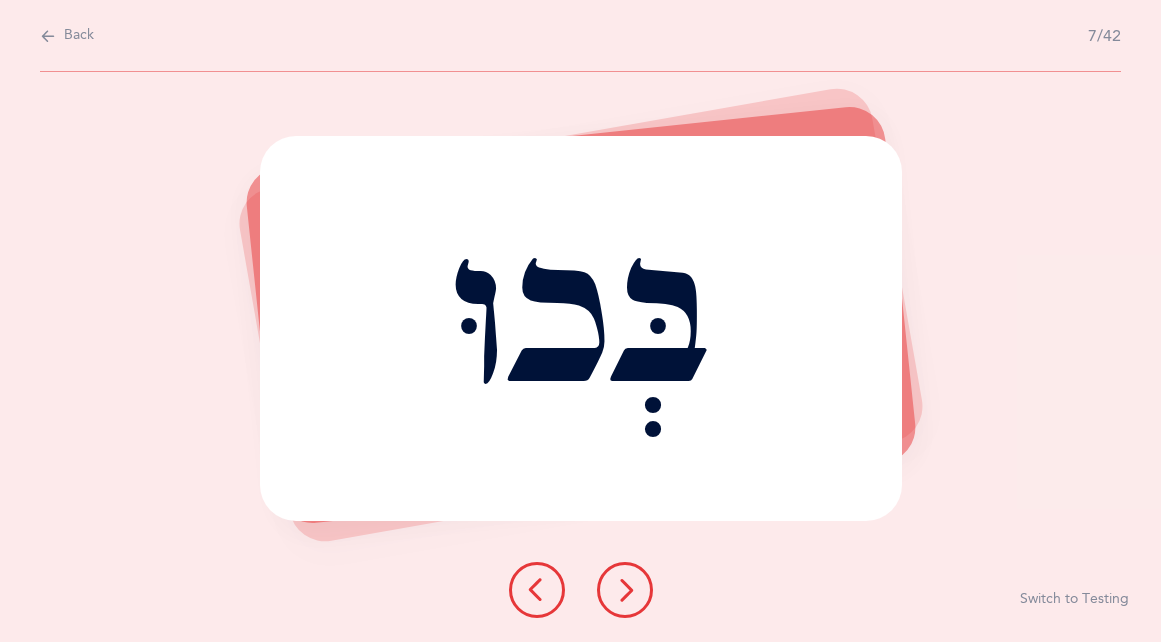 click at bounding box center (625, 590) 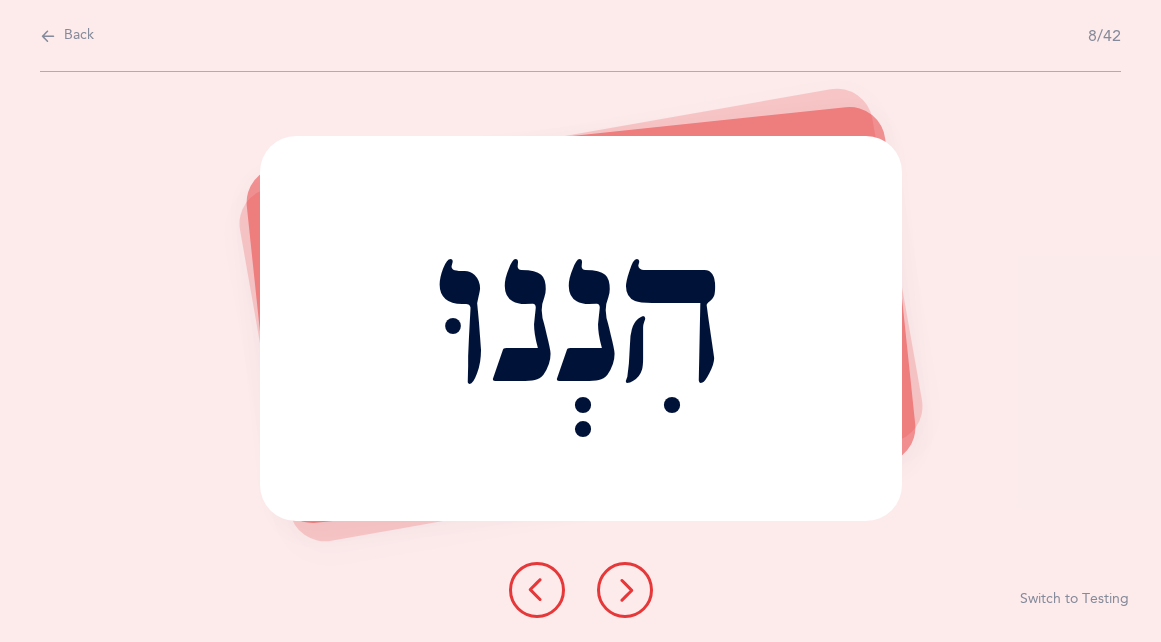click at bounding box center [625, 590] 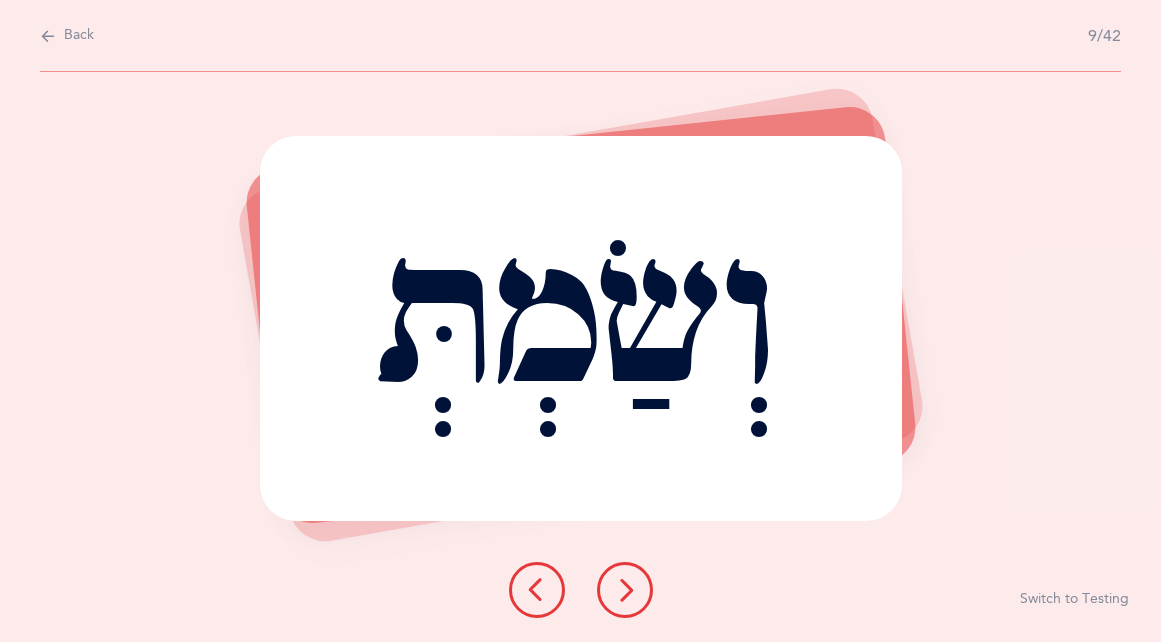 click at bounding box center [625, 590] 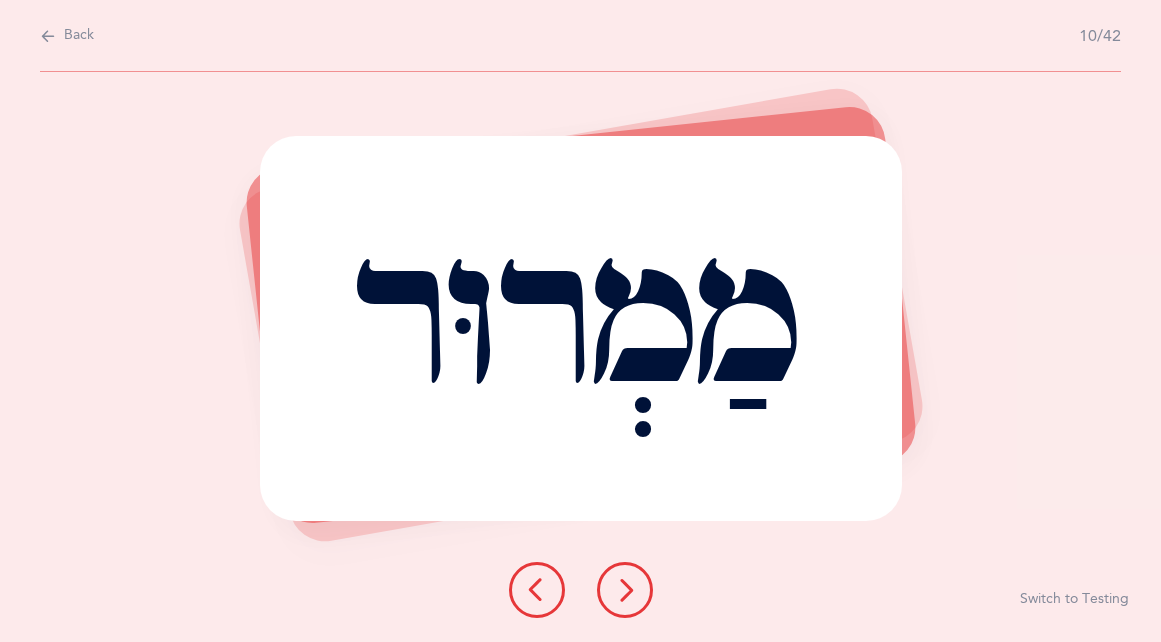 click at bounding box center (625, 590) 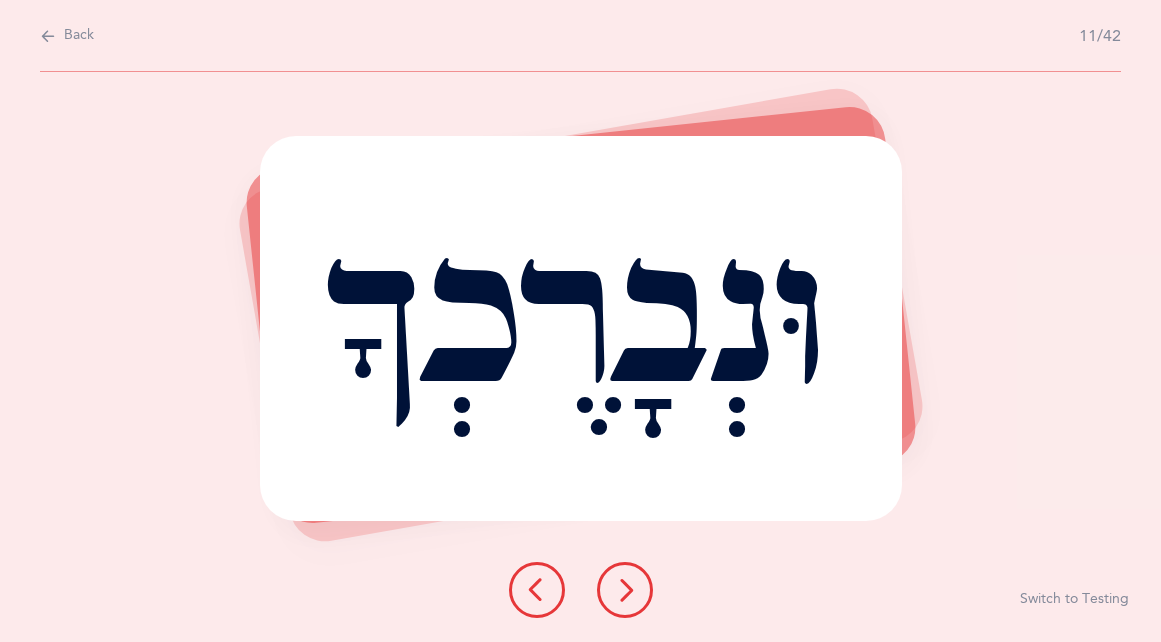 click at bounding box center [625, 590] 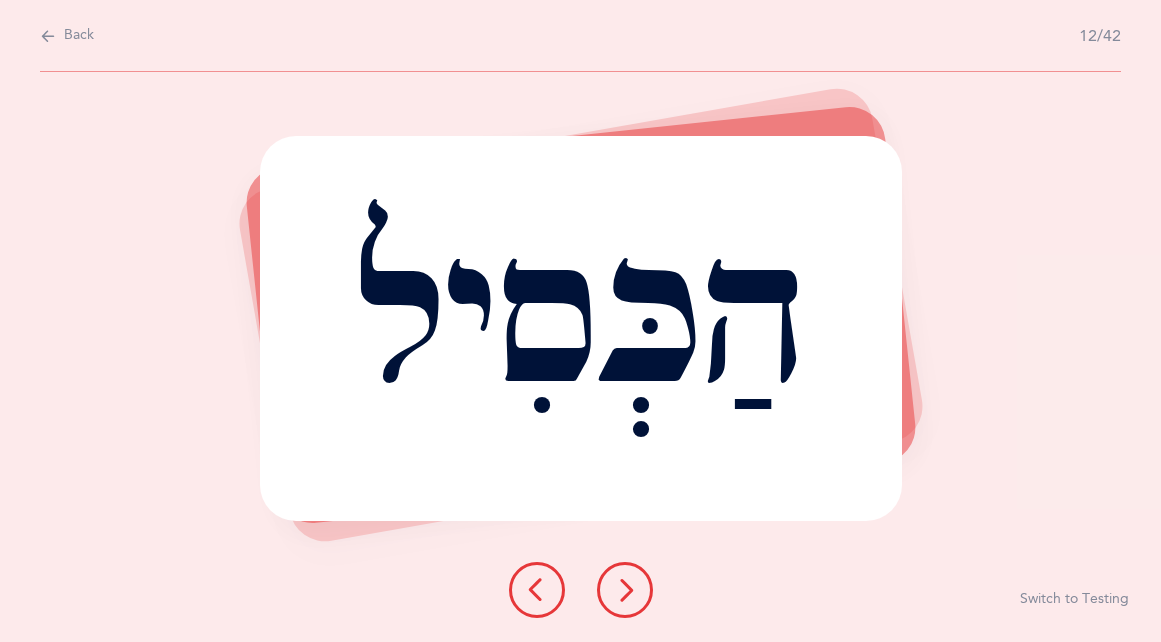 click at bounding box center (625, 590) 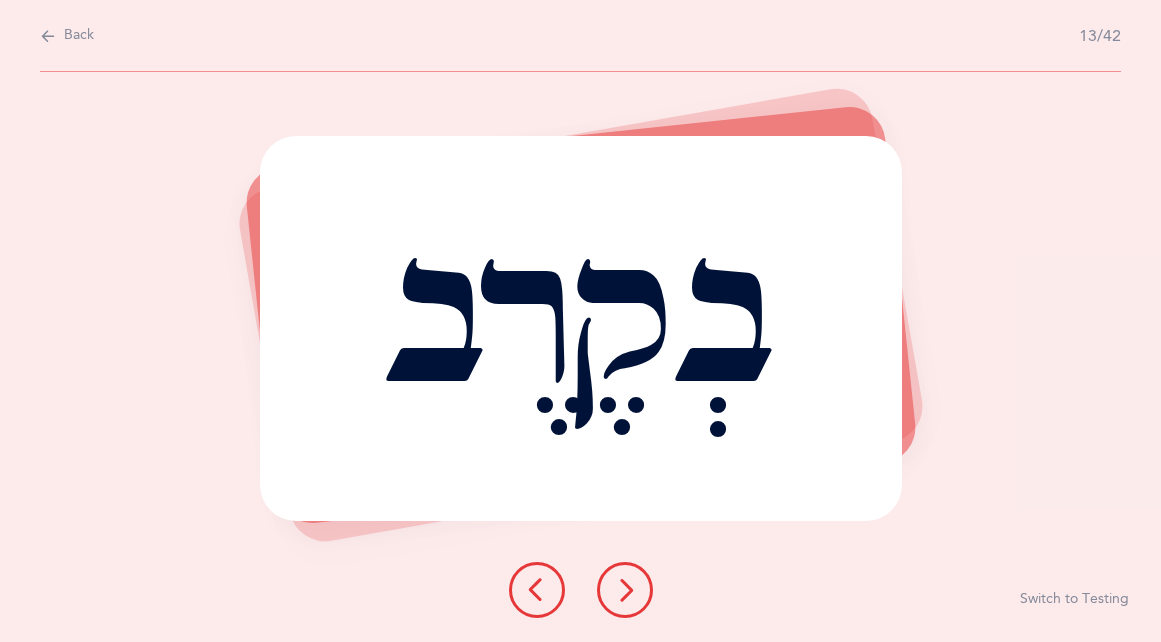 click at bounding box center (625, 590) 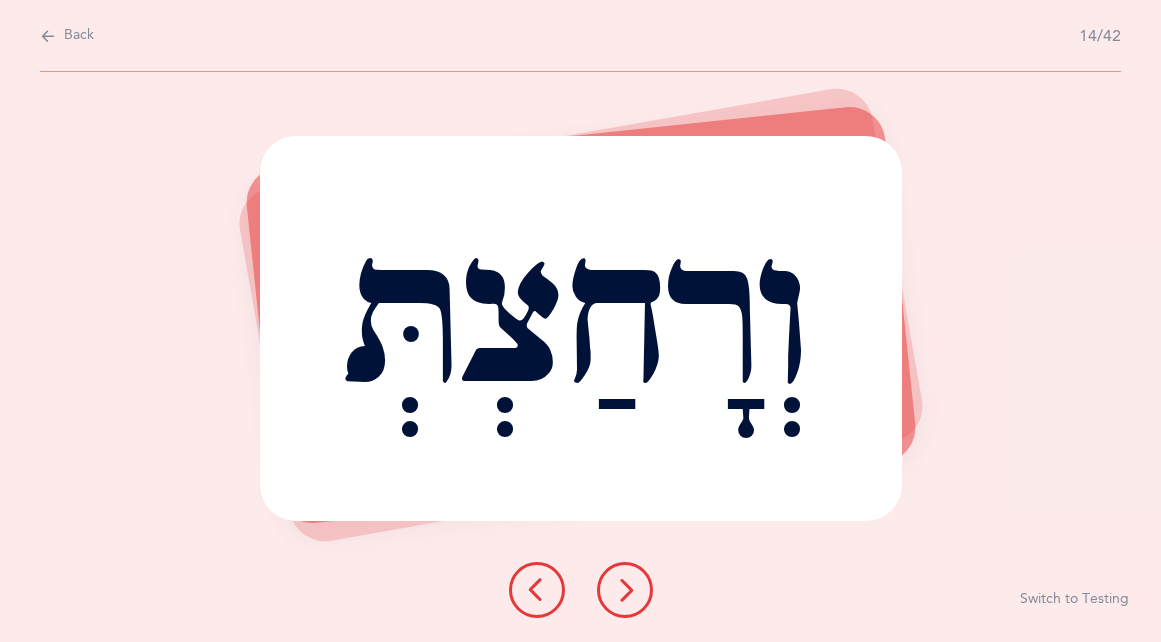 click at bounding box center [625, 590] 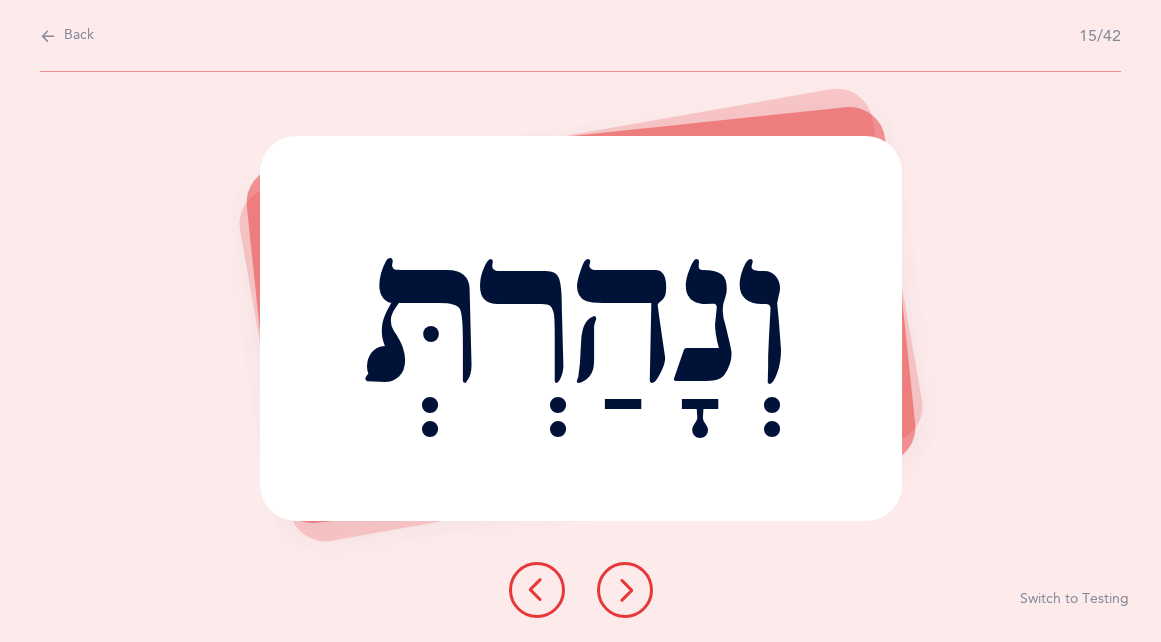 click at bounding box center (625, 590) 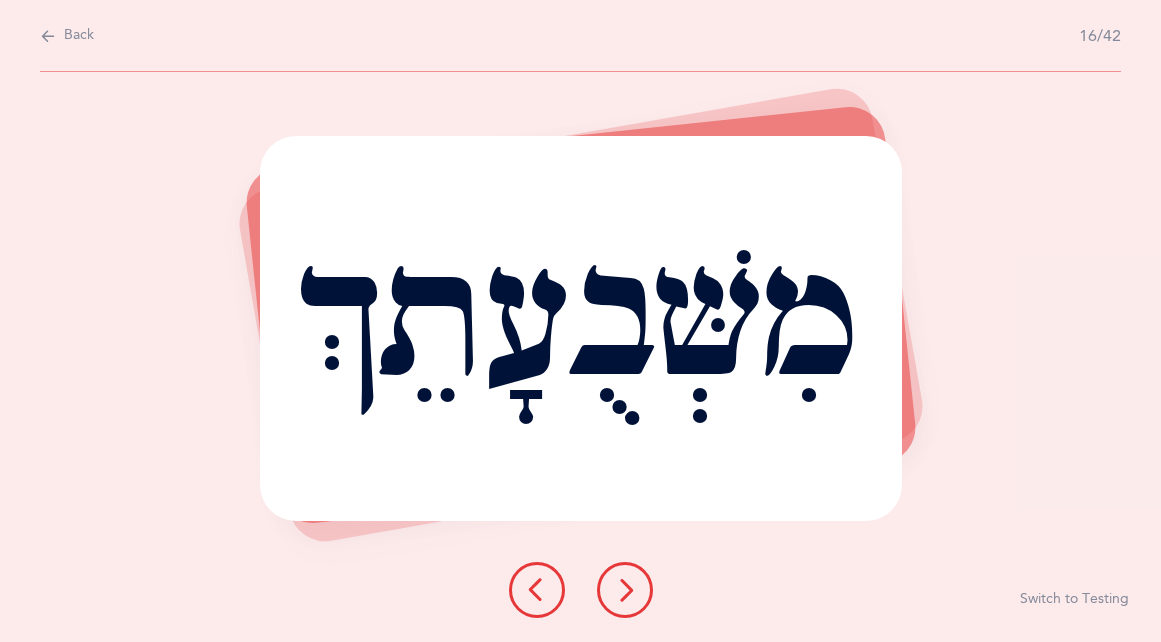 click at bounding box center [537, 590] 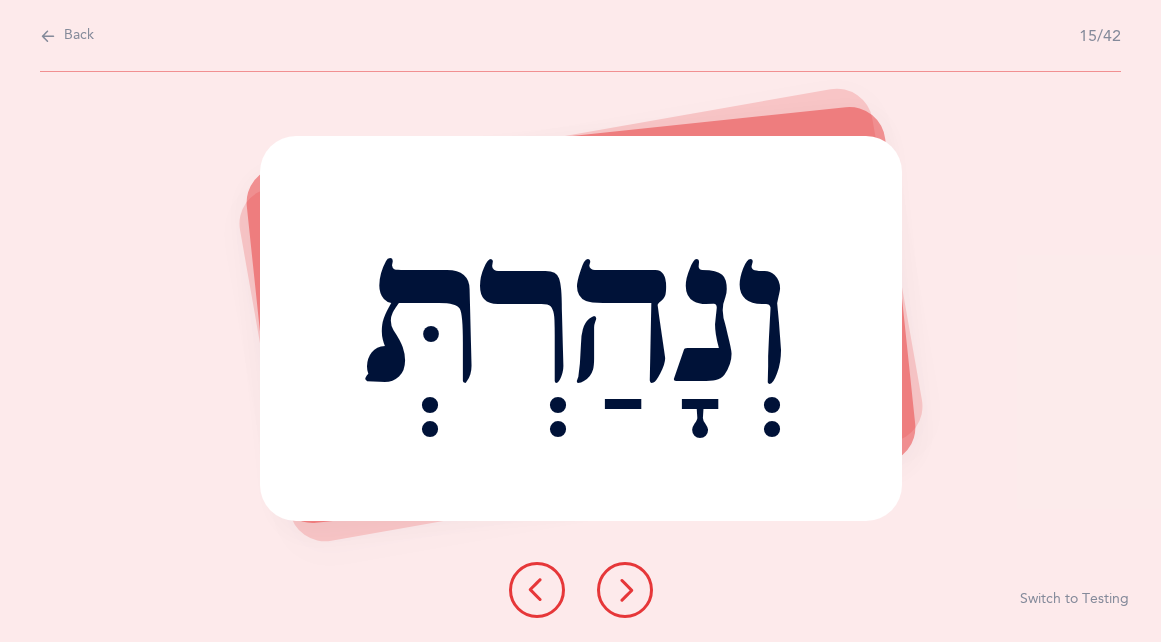 click at bounding box center (625, 590) 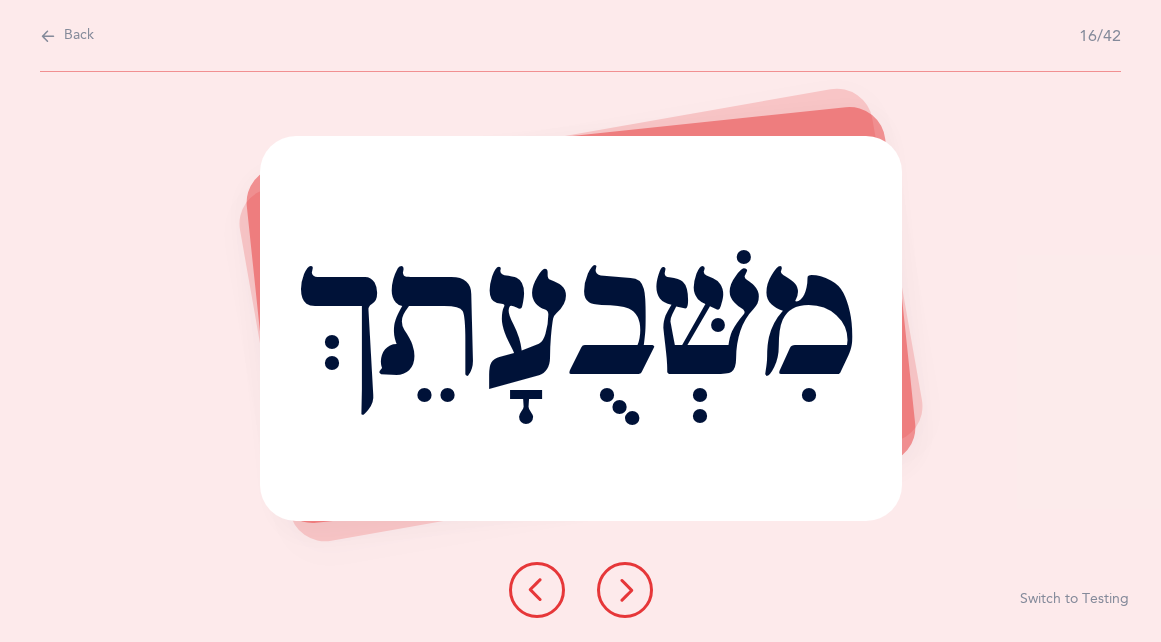 click at bounding box center [625, 590] 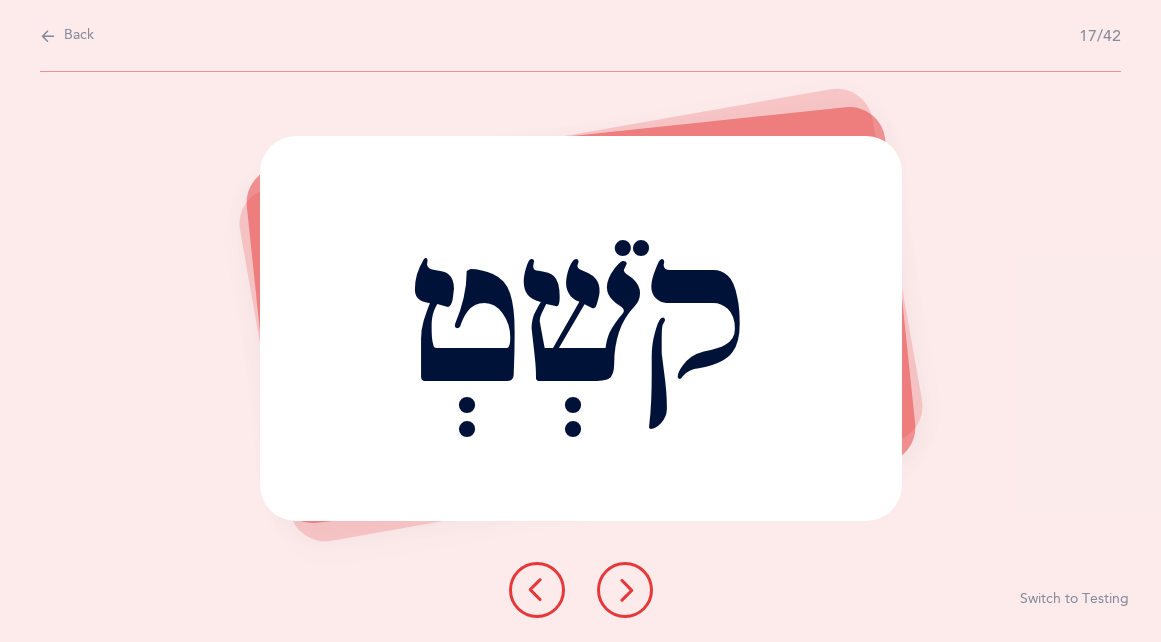 click at bounding box center (625, 590) 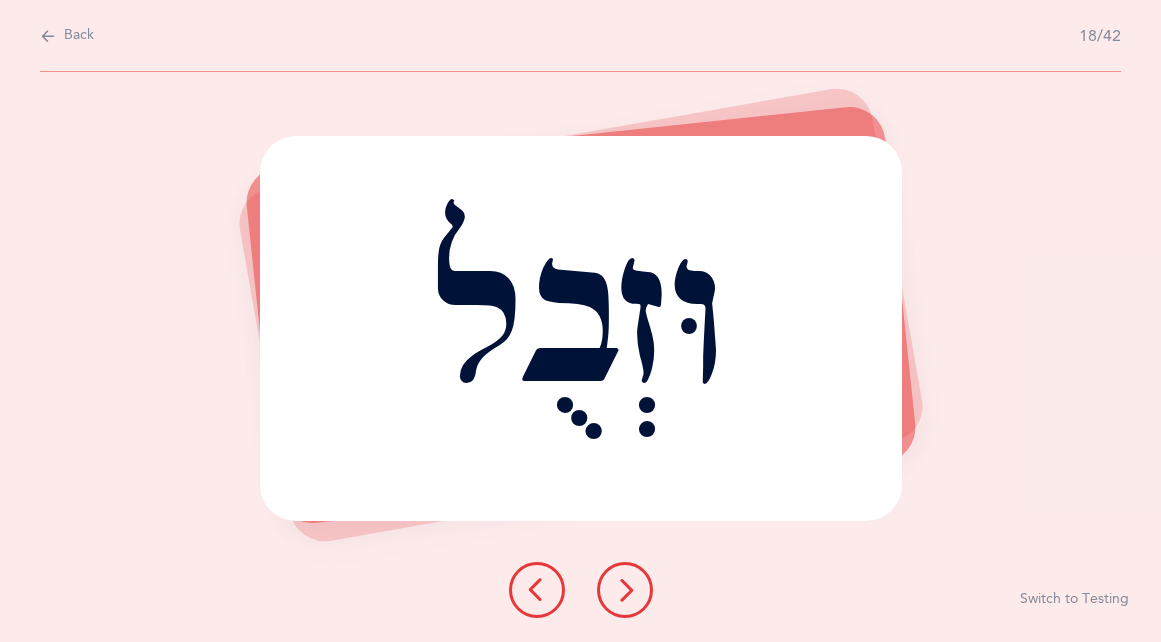 click at bounding box center (625, 590) 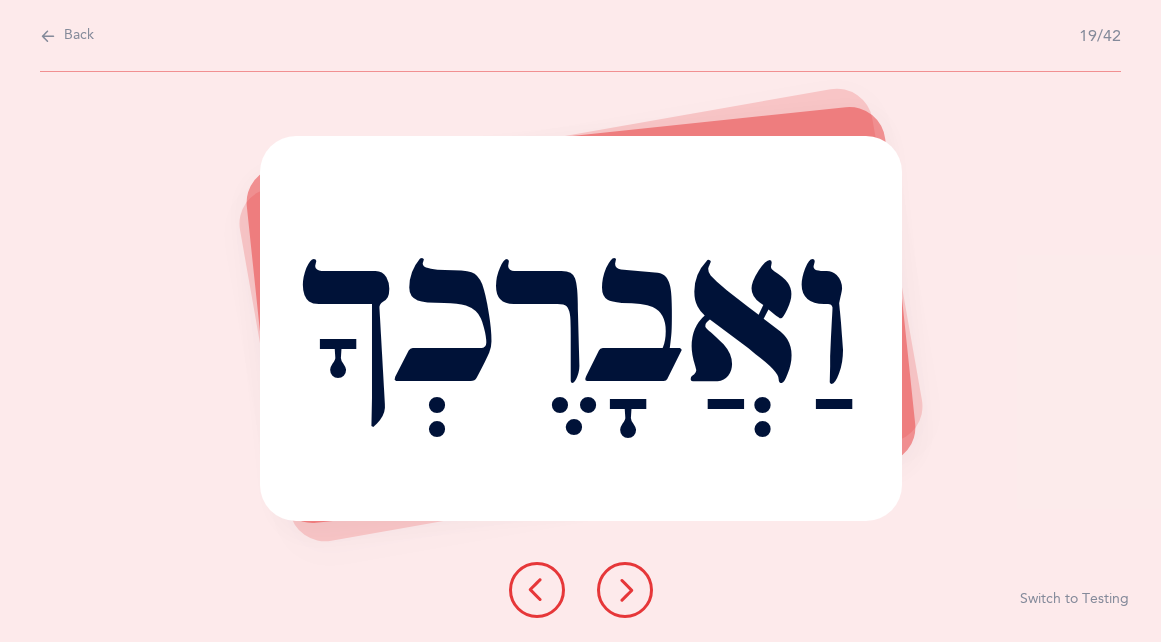click at bounding box center [625, 590] 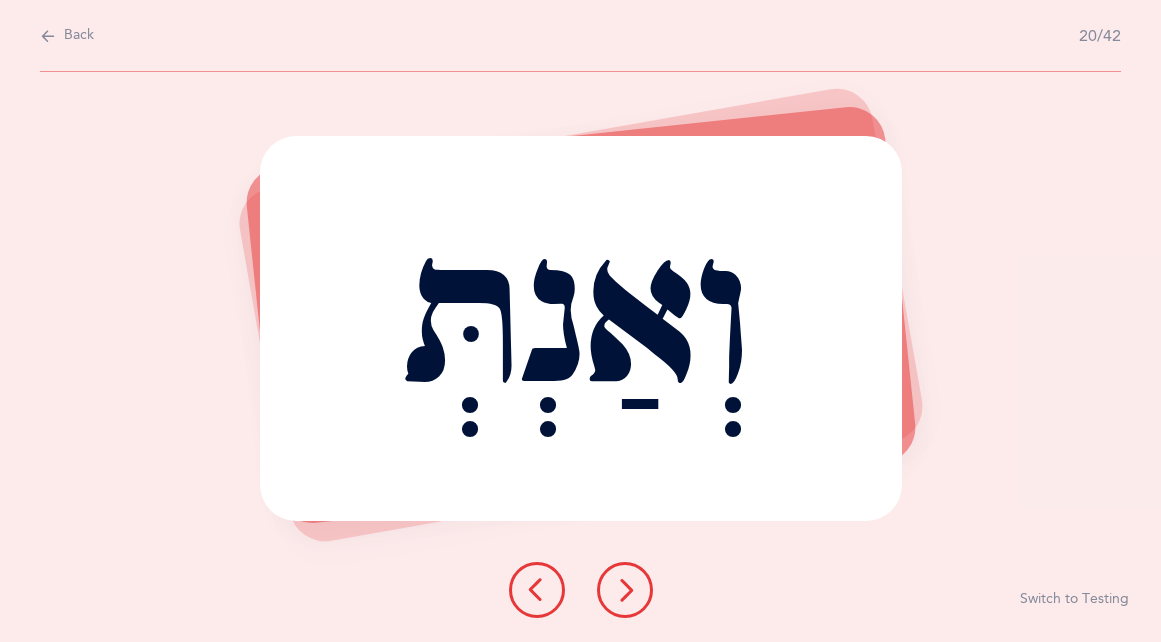 click at bounding box center (625, 590) 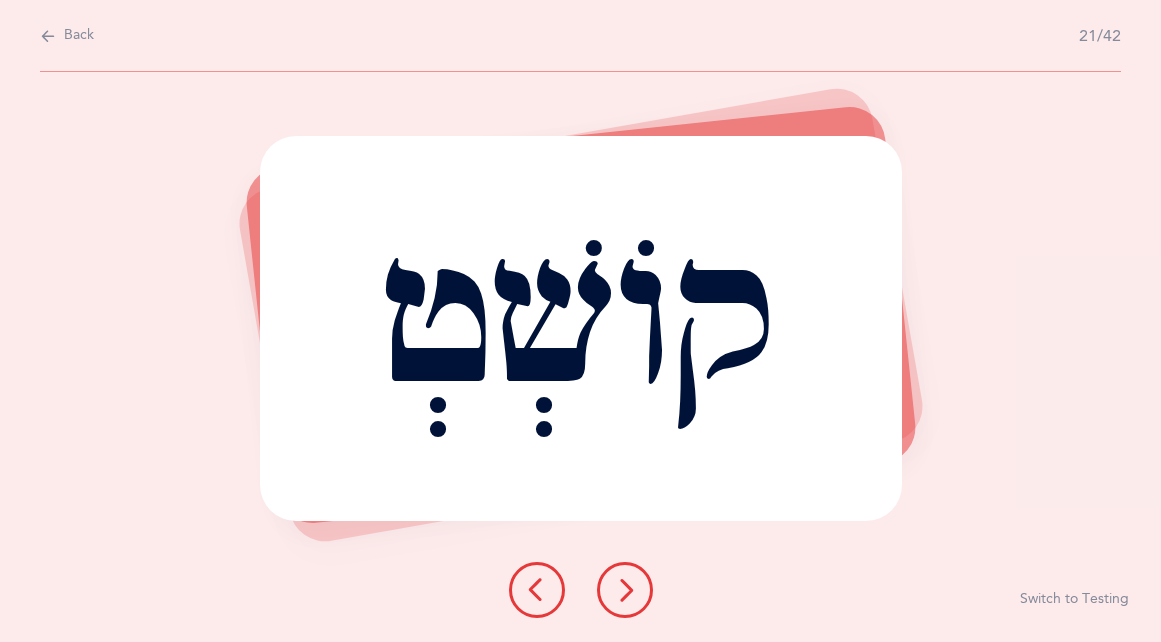 click at bounding box center (625, 590) 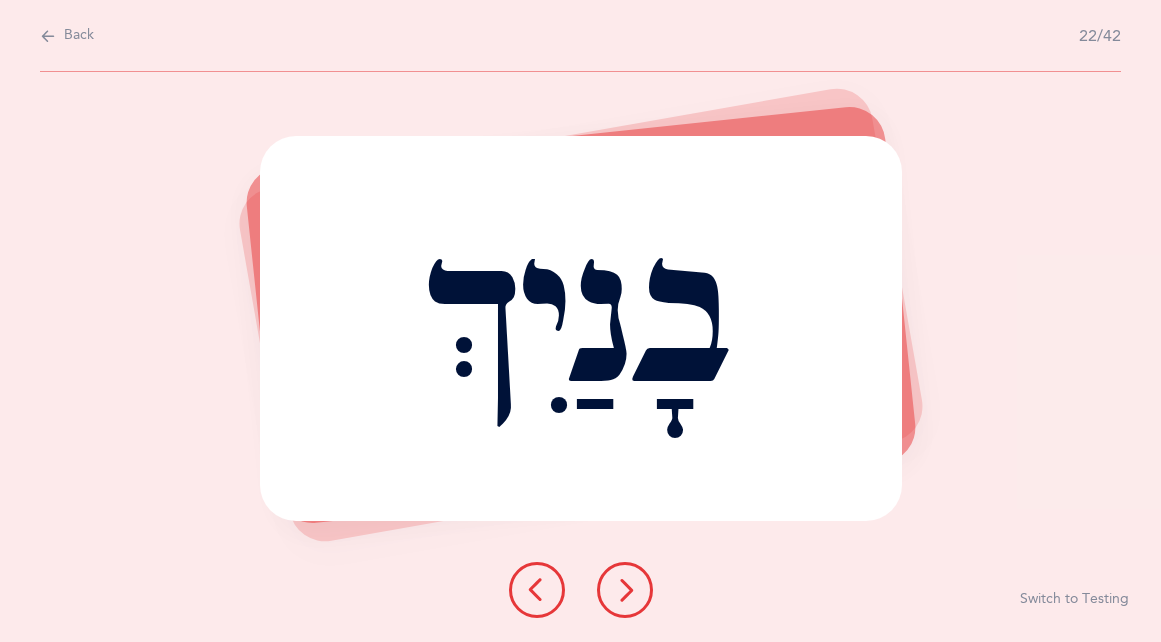 click at bounding box center [625, 590] 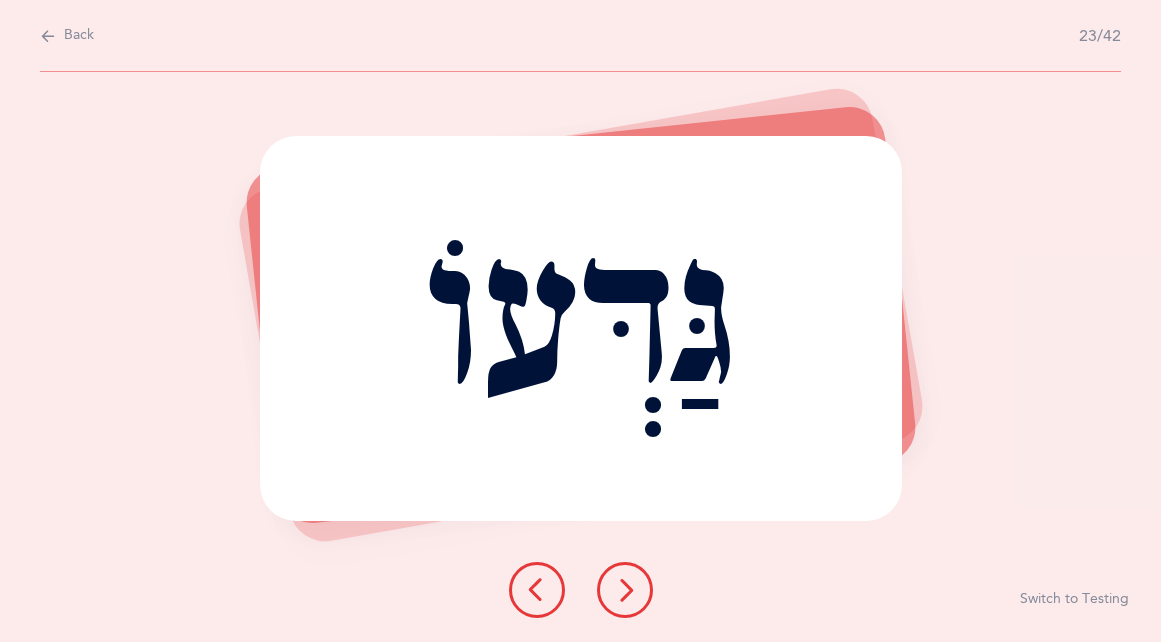 click at bounding box center [625, 590] 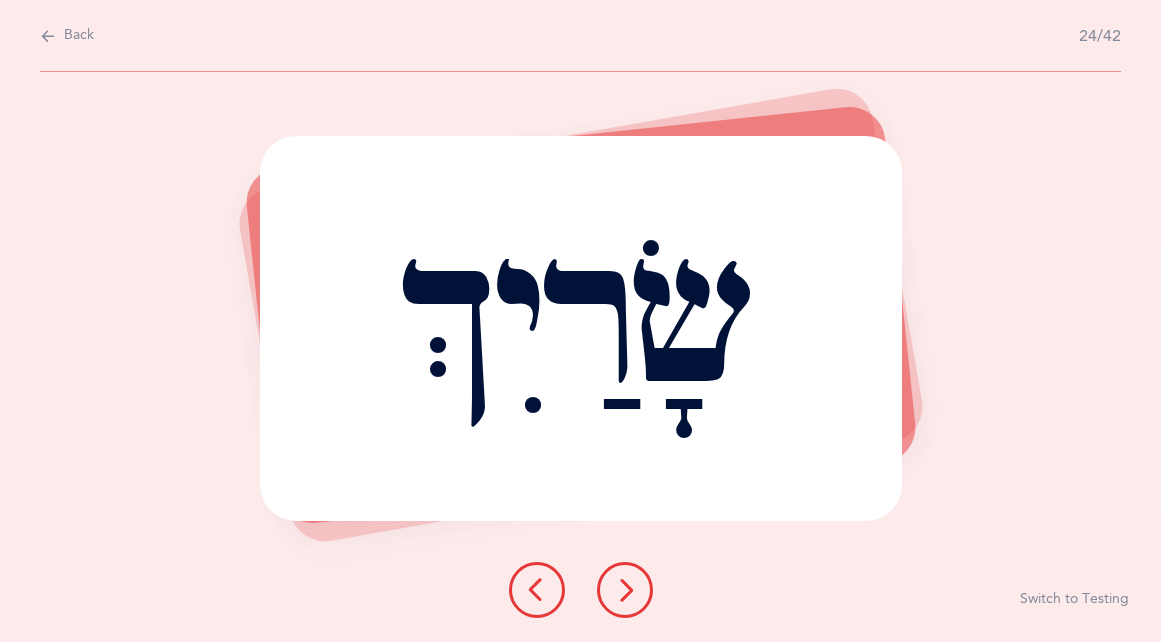 click at bounding box center [625, 590] 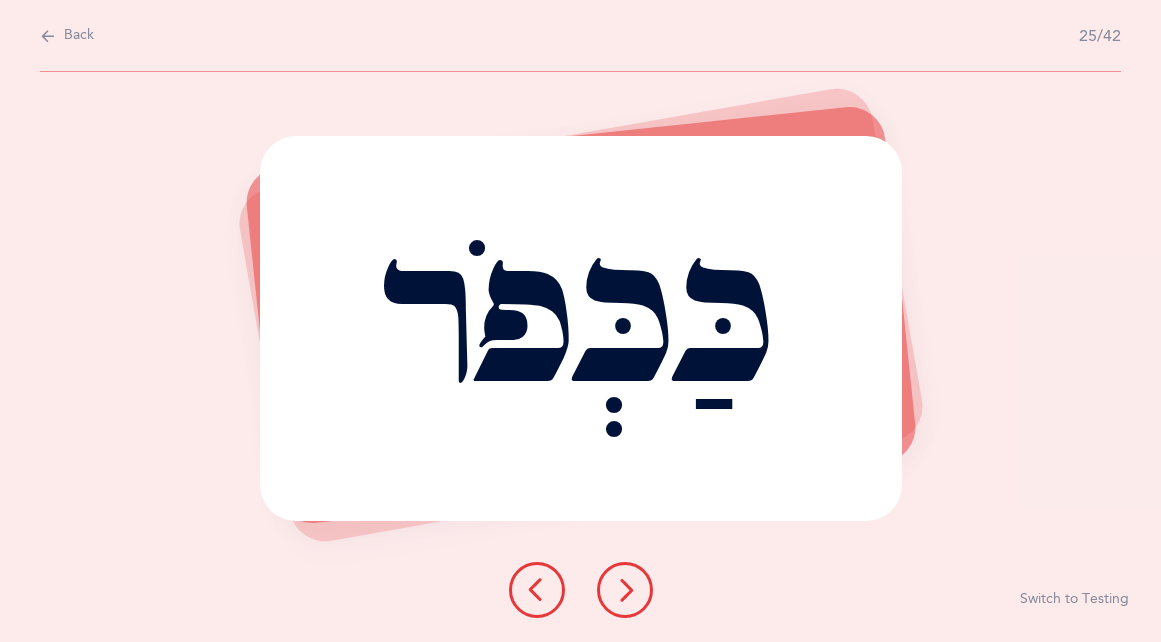 click at bounding box center [625, 590] 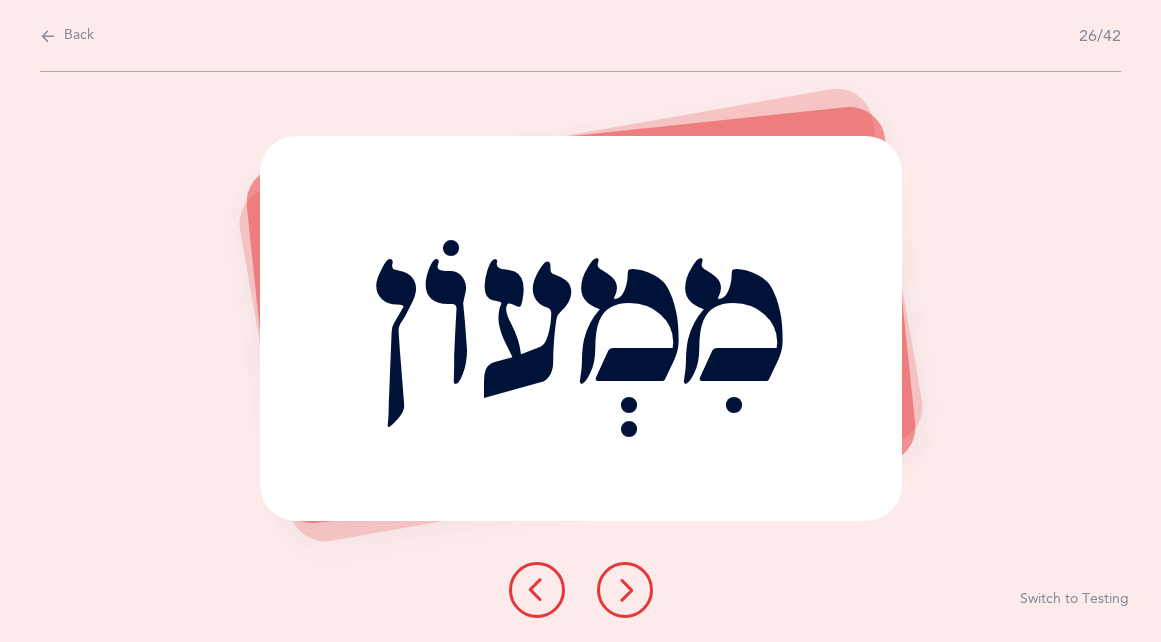 click at bounding box center (625, 590) 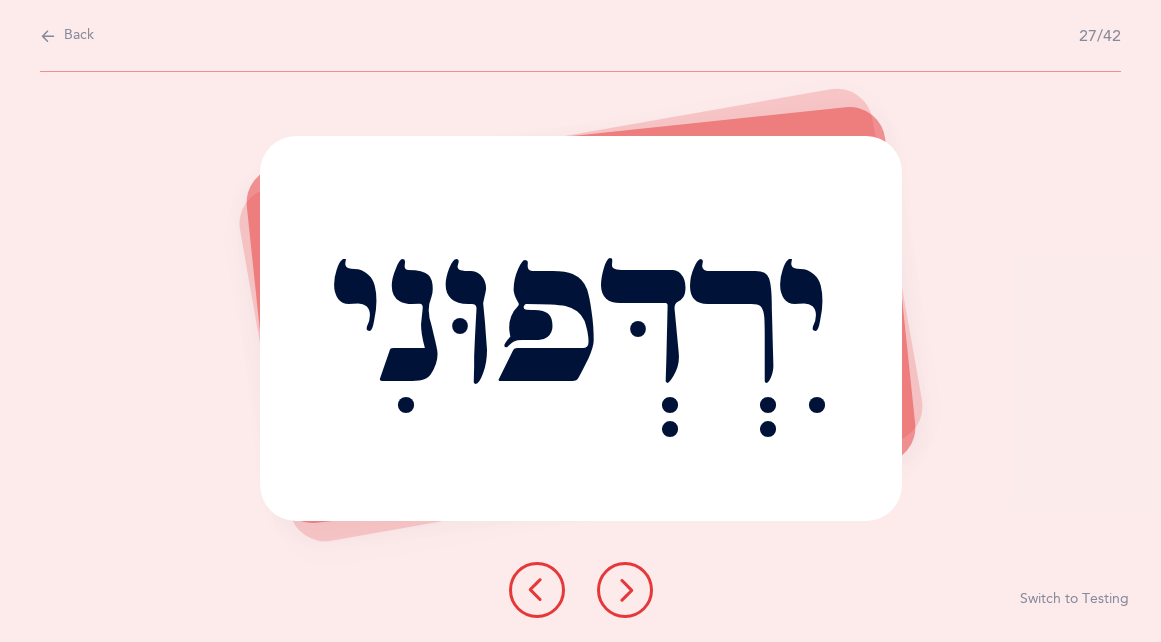 click at bounding box center [625, 590] 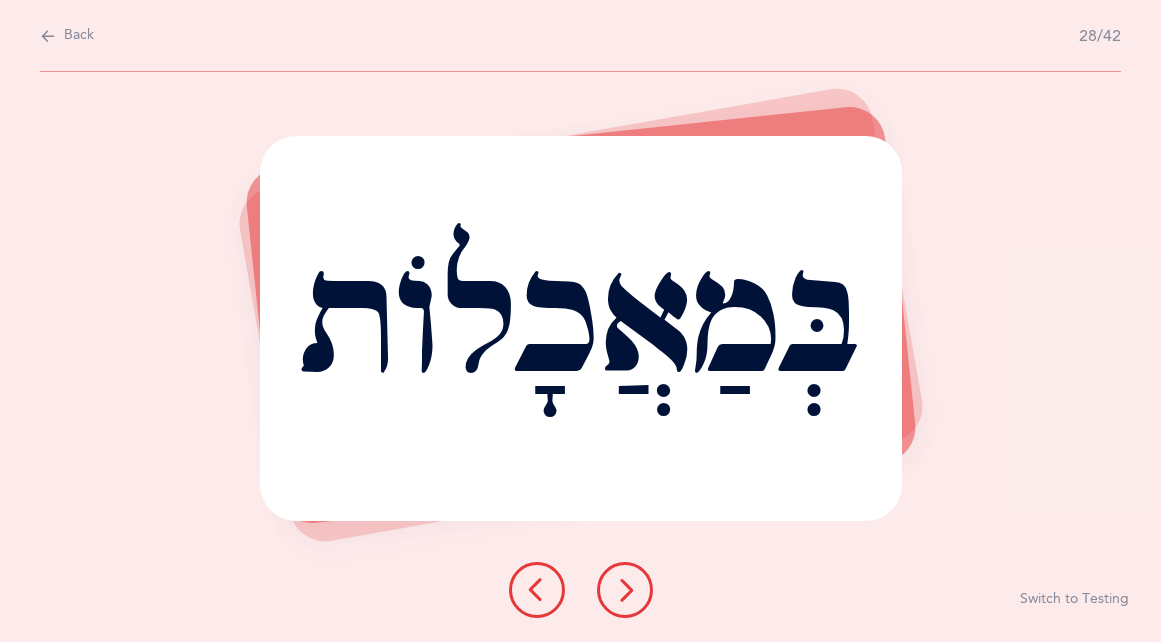 click at bounding box center [625, 590] 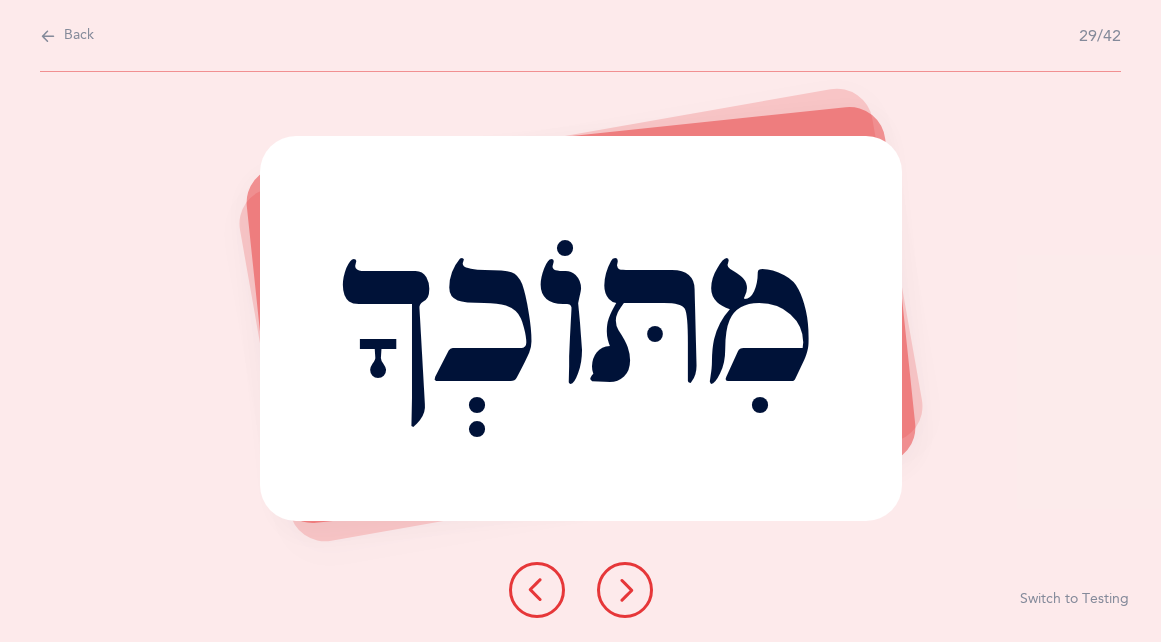 click at bounding box center [625, 590] 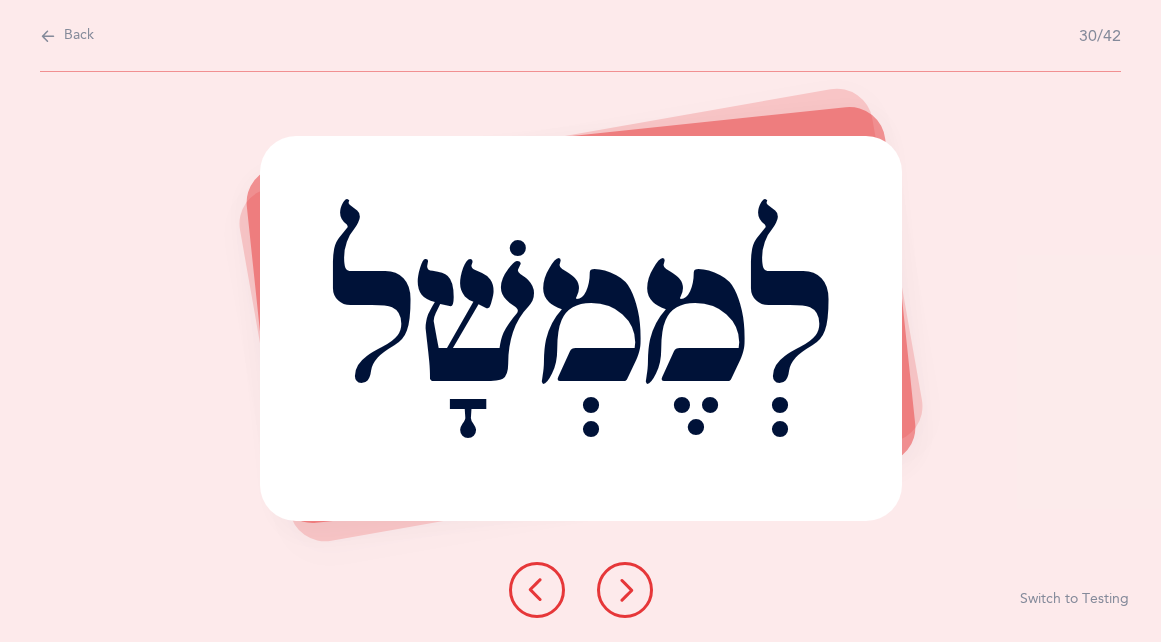 click at bounding box center [625, 590] 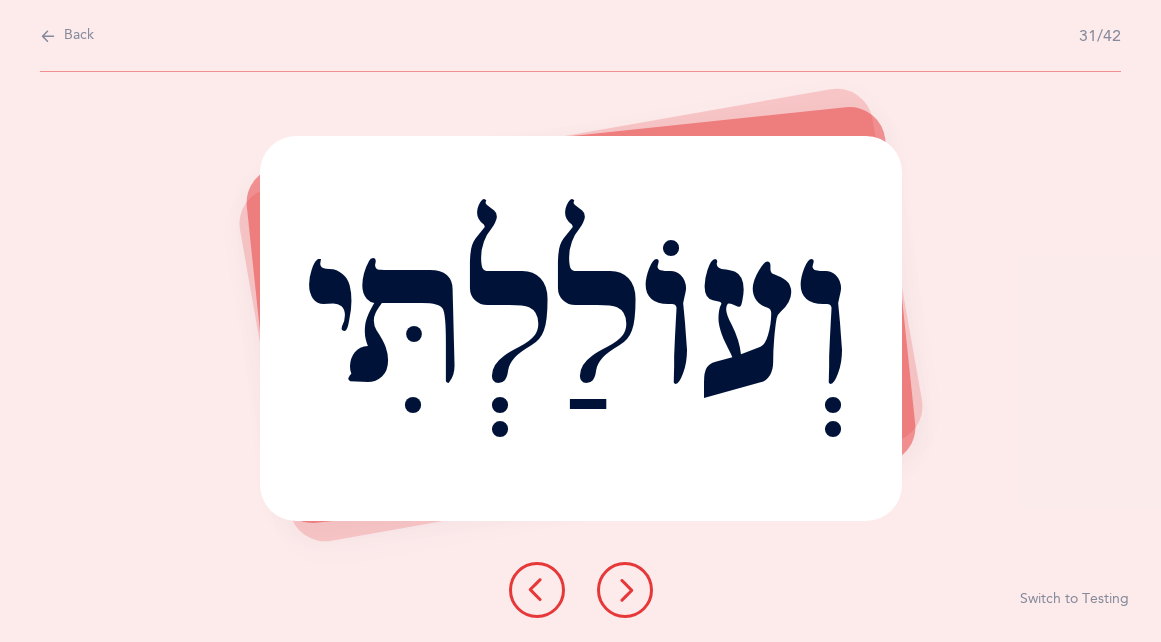 click at bounding box center (625, 590) 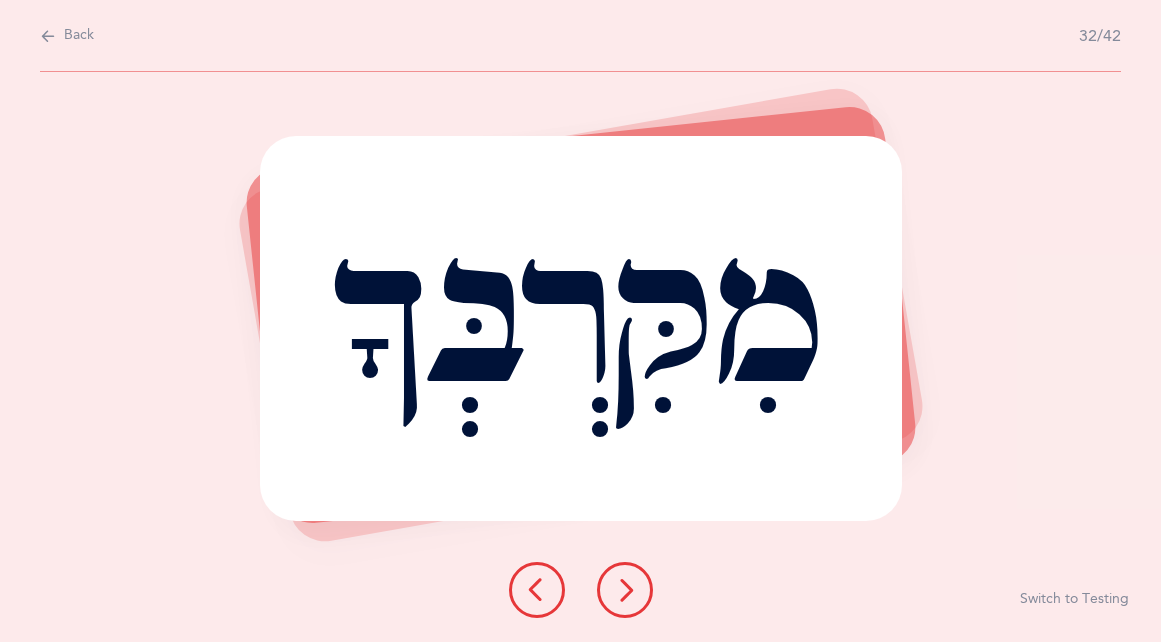 click at bounding box center (625, 590) 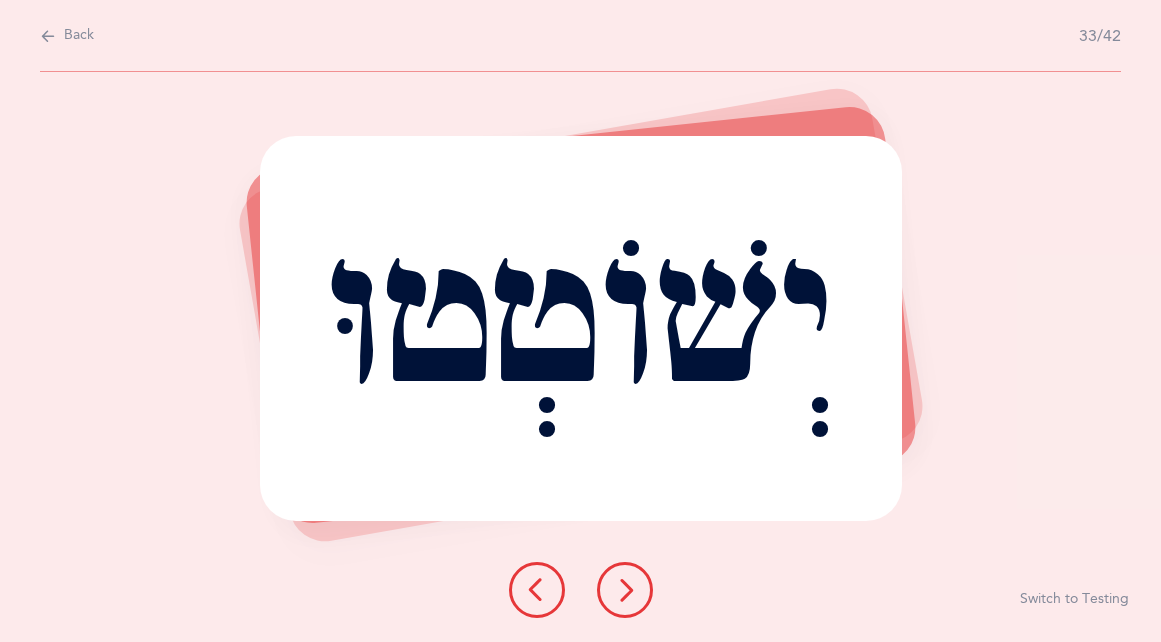 click at bounding box center (625, 590) 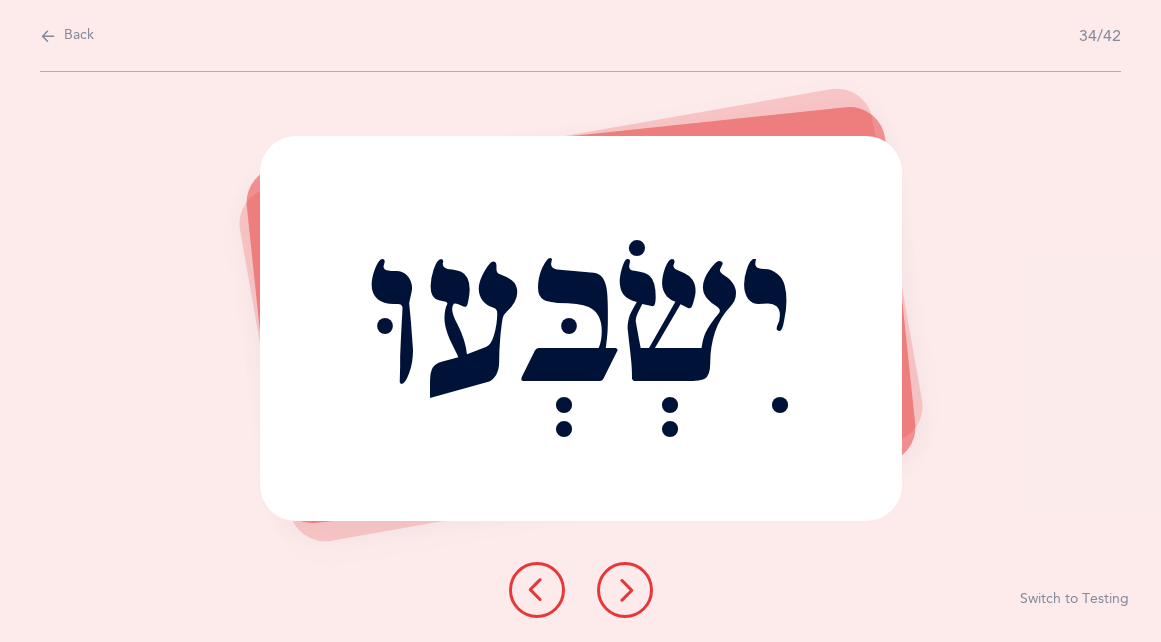 click at bounding box center [625, 590] 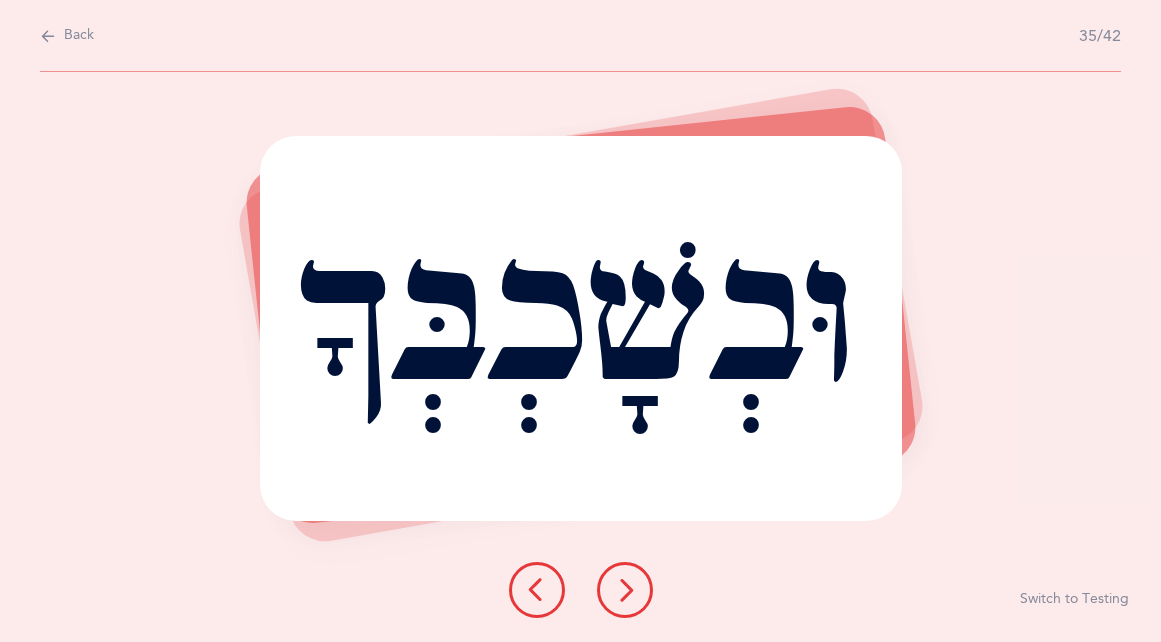 click at bounding box center [625, 590] 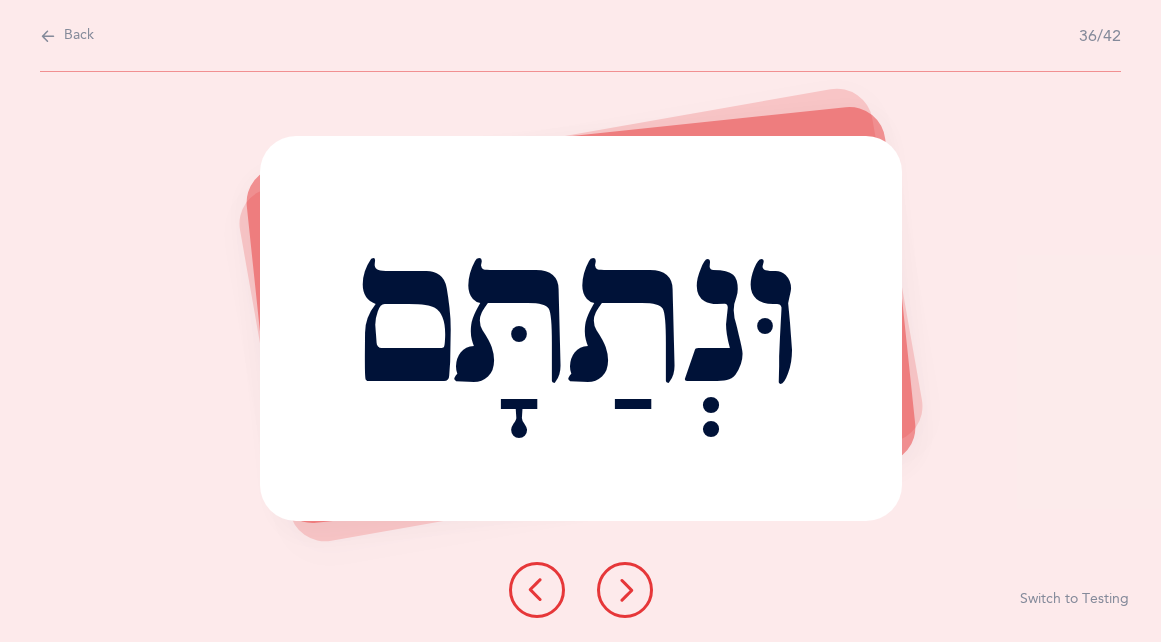 click at bounding box center [625, 590] 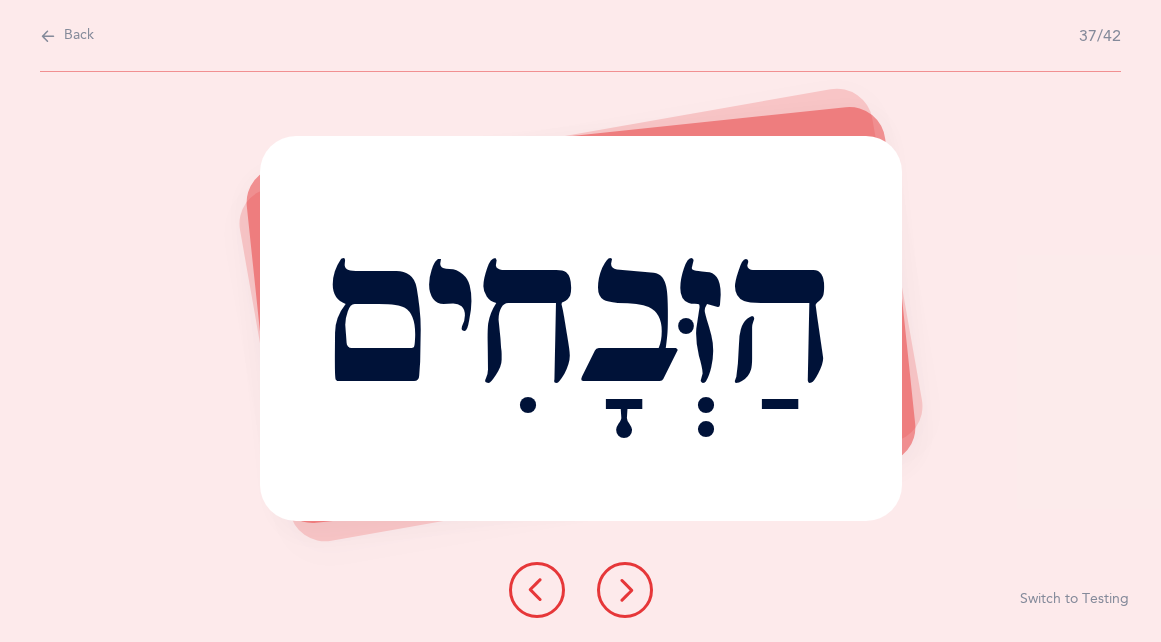 drag, startPoint x: 631, startPoint y: 595, endPoint x: 992, endPoint y: 575, distance: 361.5536 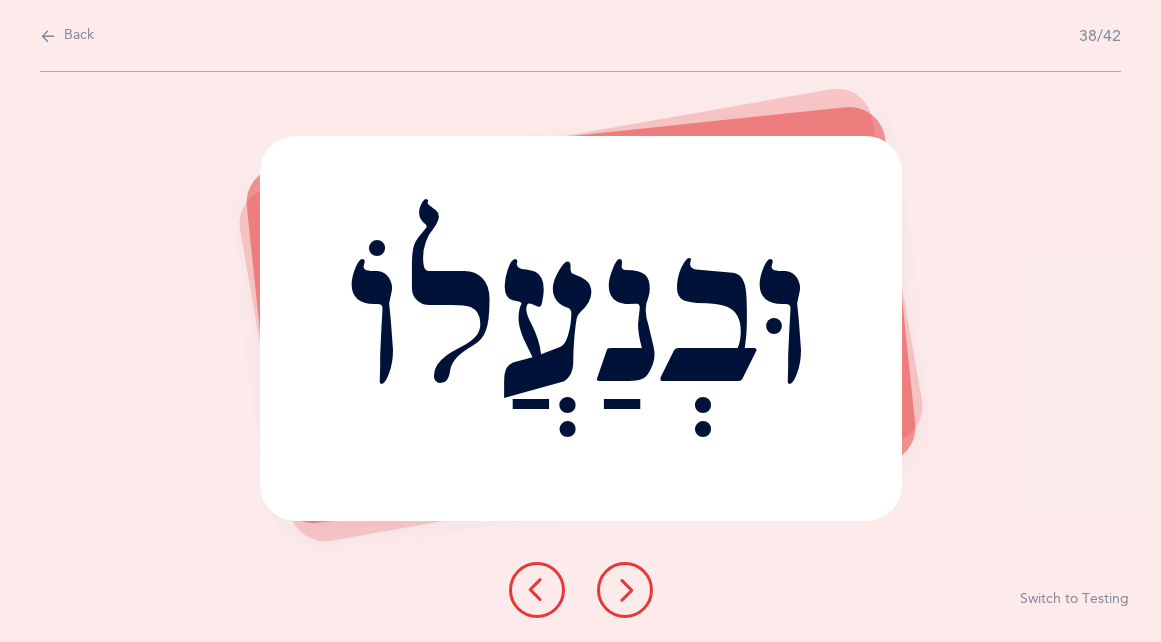 click at bounding box center [537, 590] 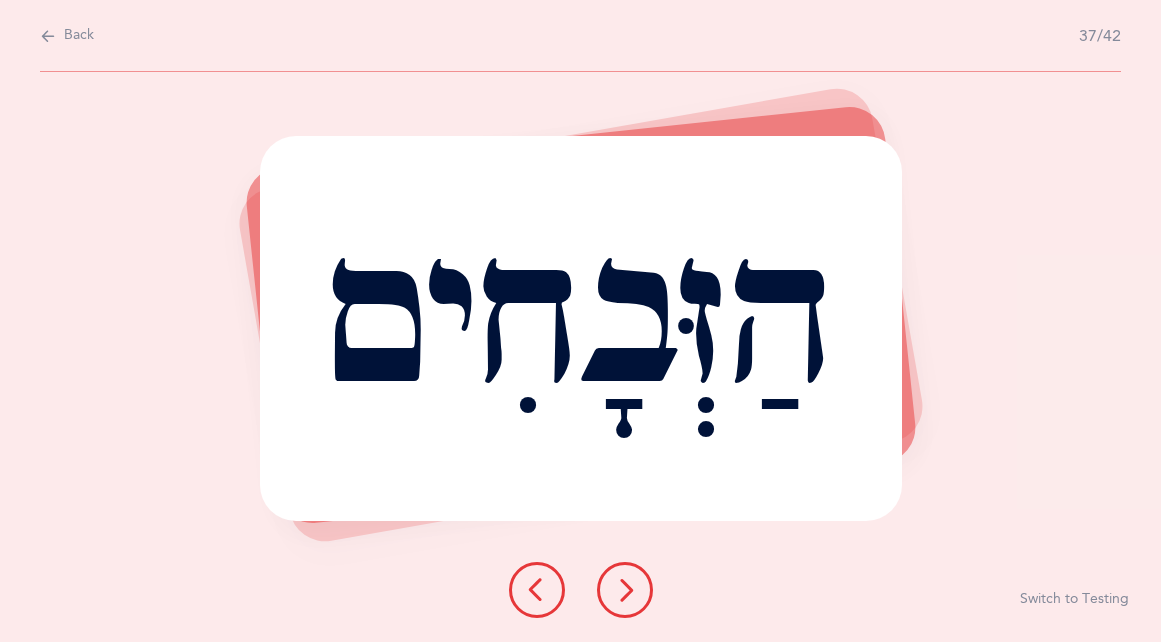 click at bounding box center [625, 590] 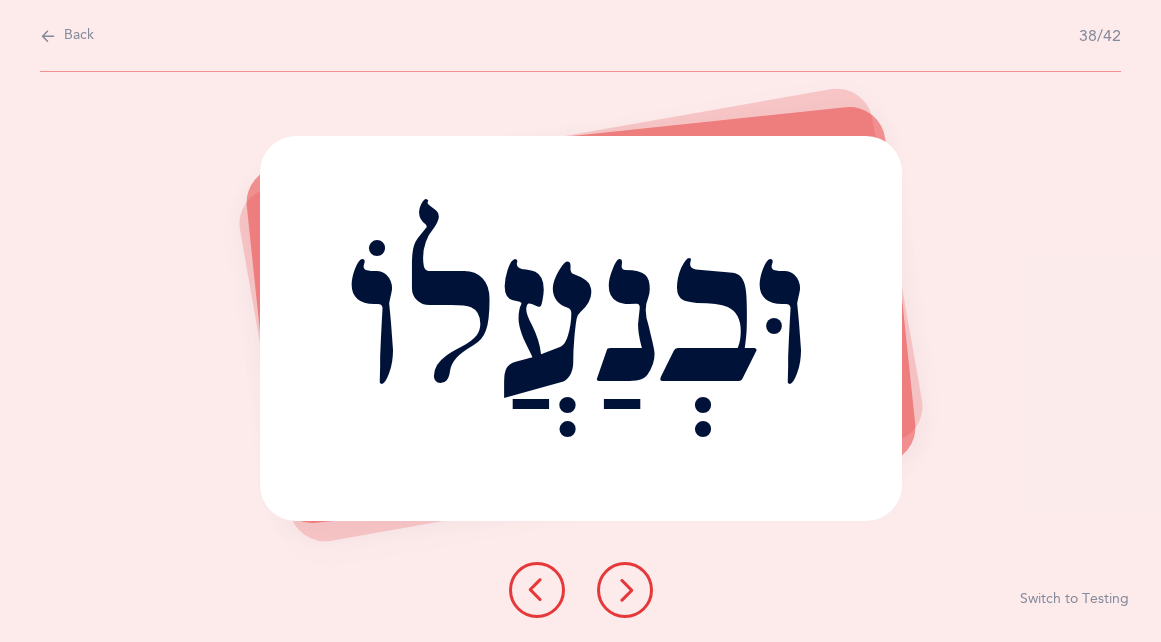 click at bounding box center [625, 590] 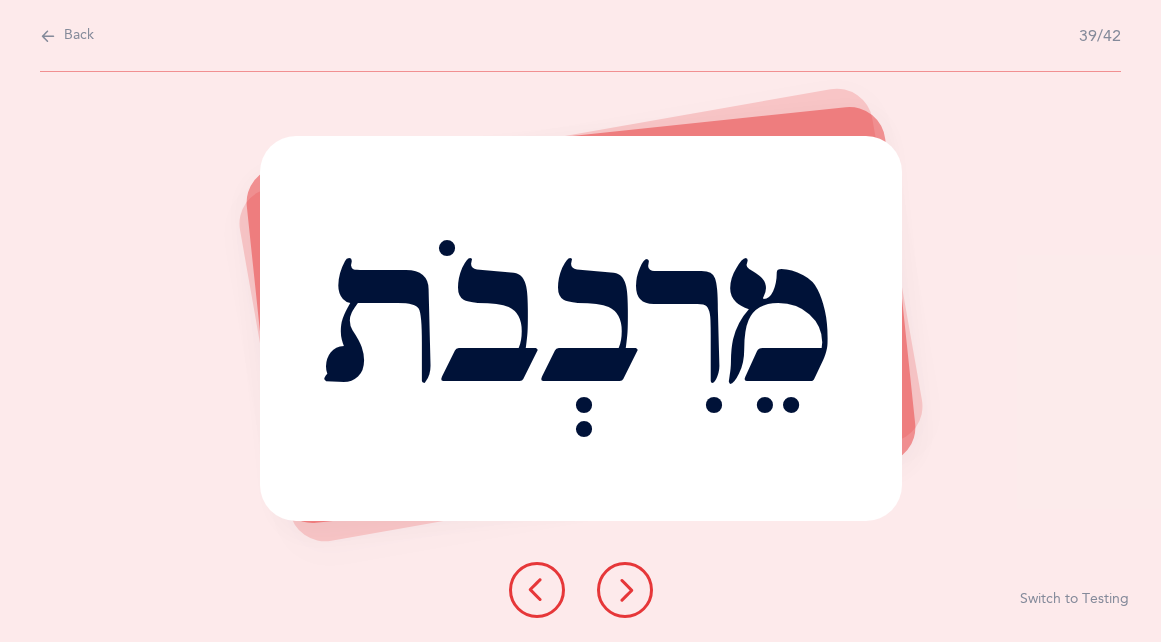 click at bounding box center (625, 590) 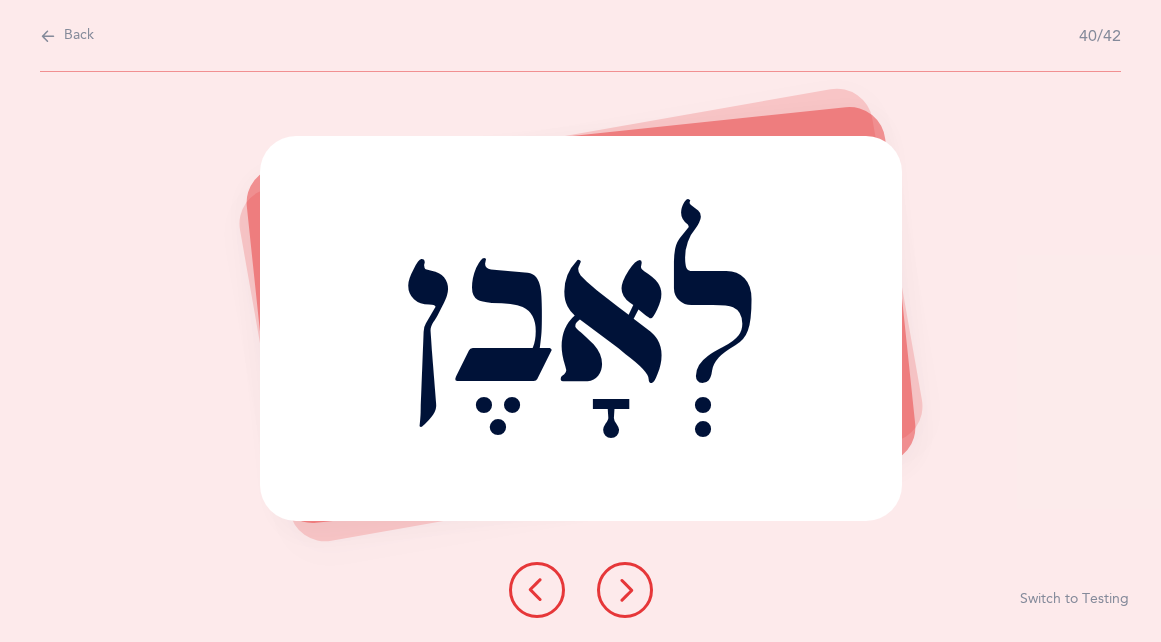 click at bounding box center (625, 590) 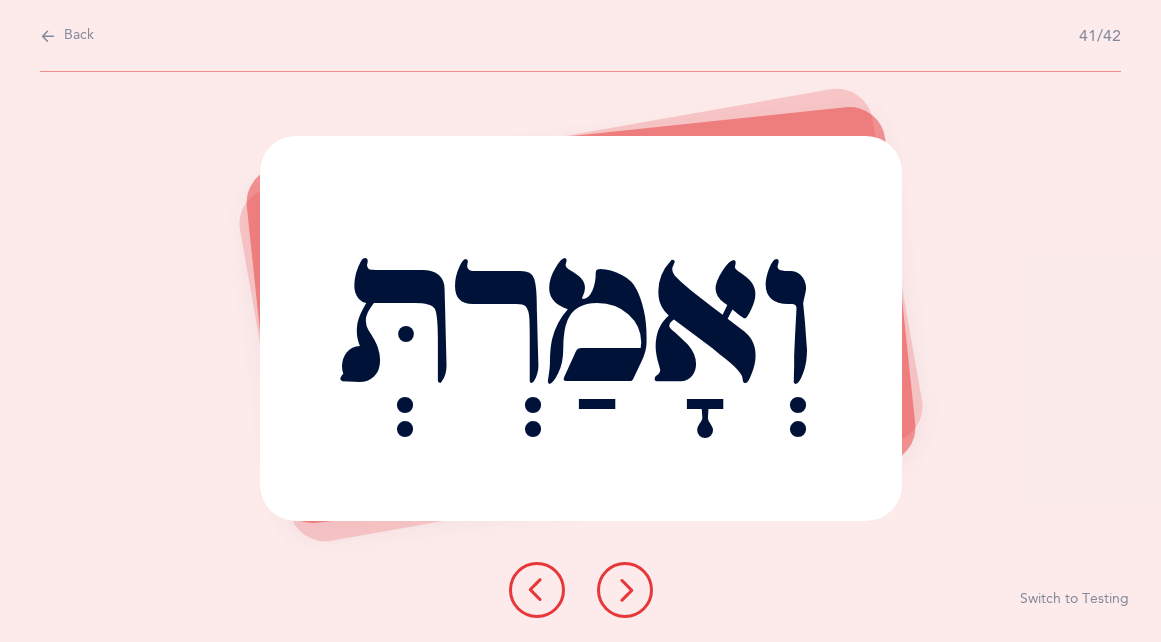 click at bounding box center [625, 590] 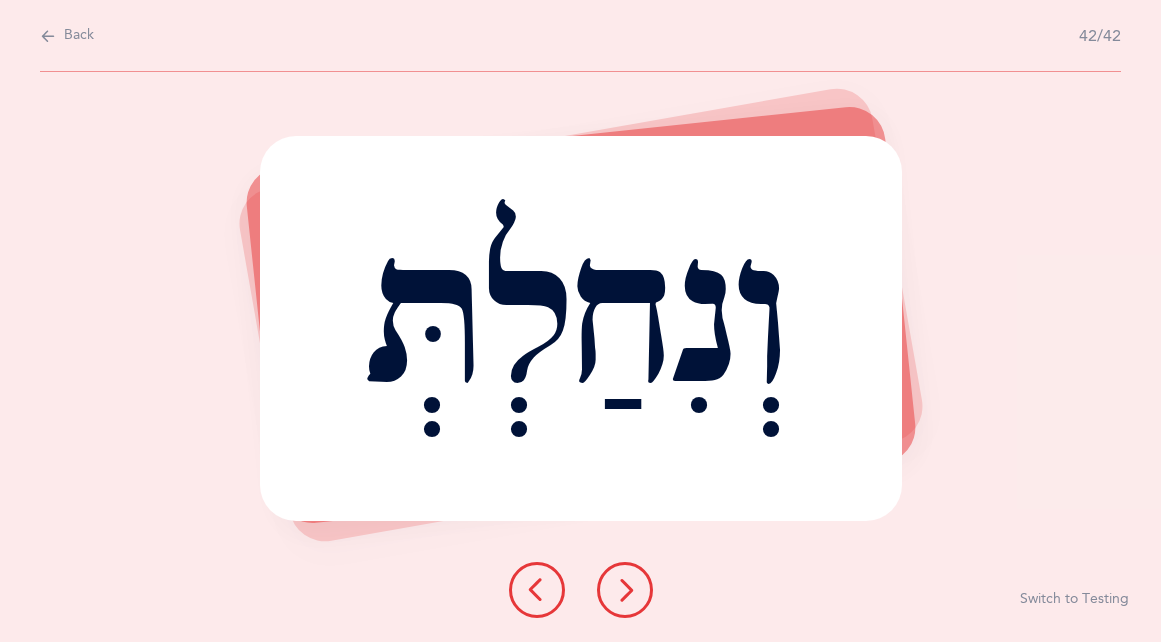 click at bounding box center (625, 590) 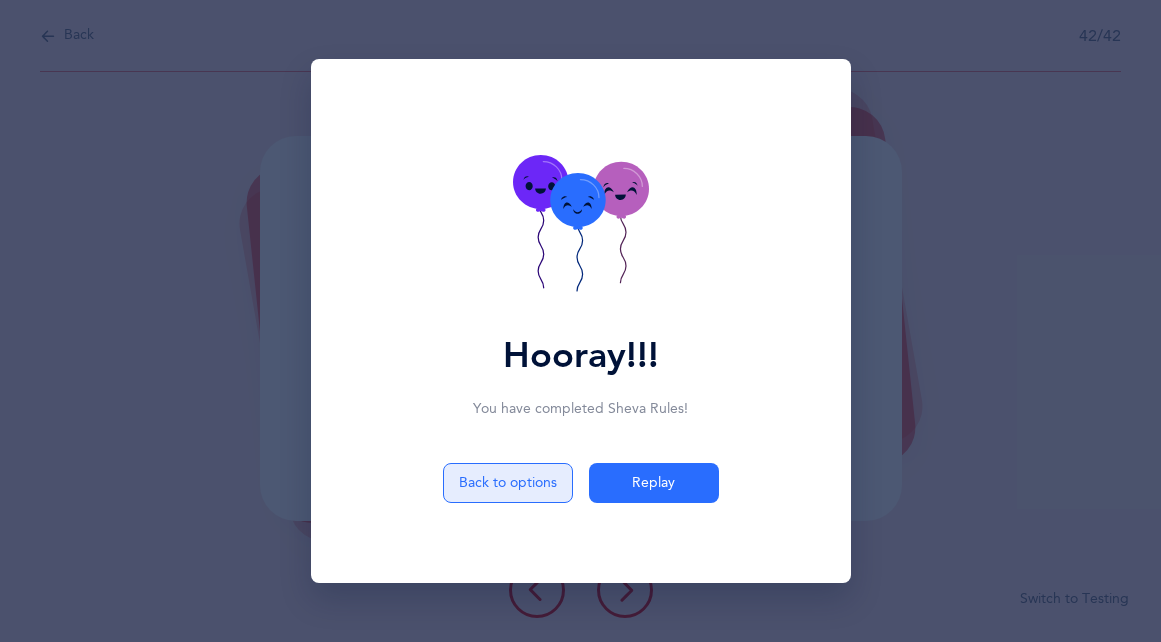 click on "Back to options" at bounding box center (508, 483) 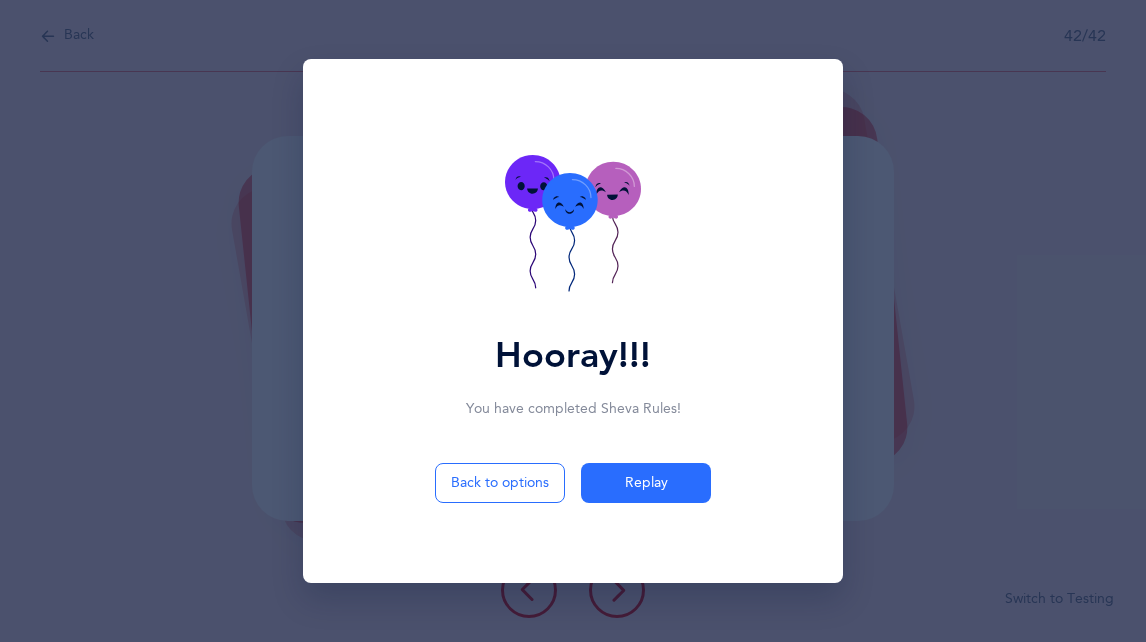 select on "3" 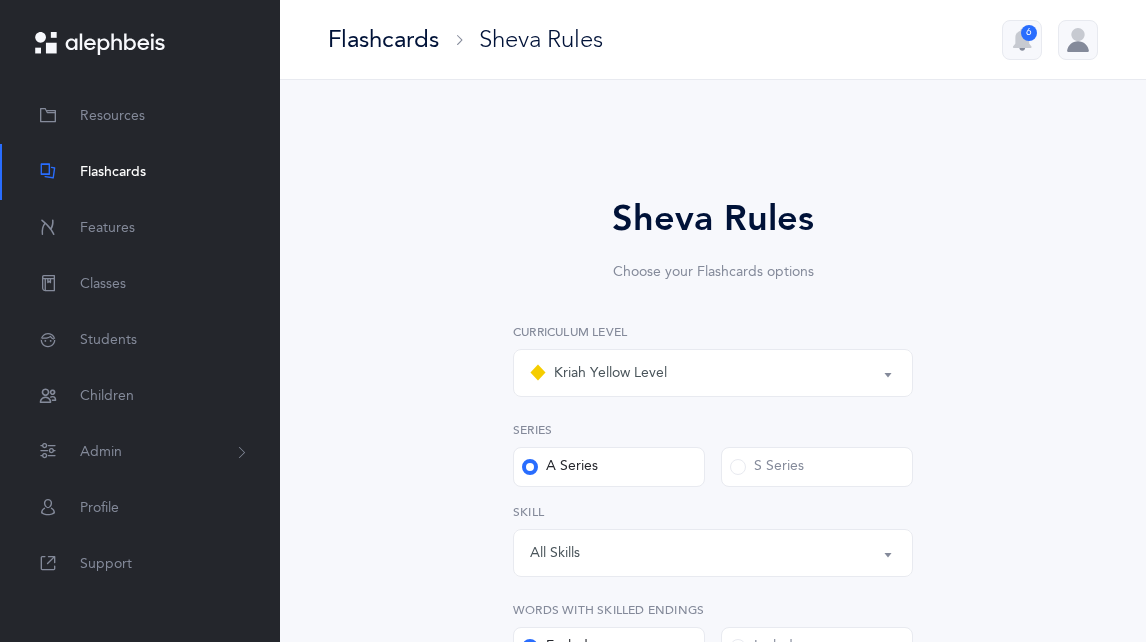click on "Flashcards" at bounding box center [113, 172] 